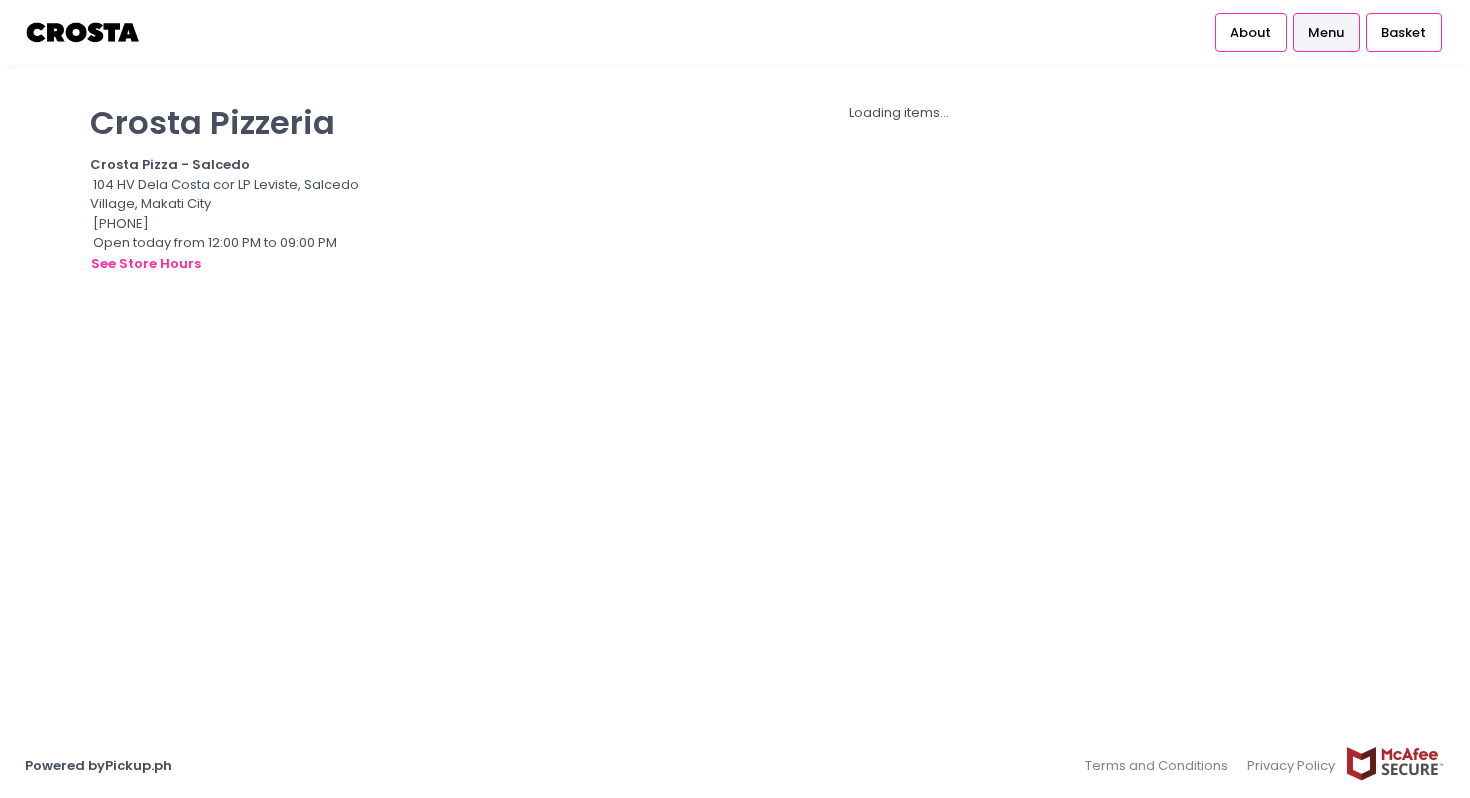 scroll, scrollTop: 0, scrollLeft: 0, axis: both 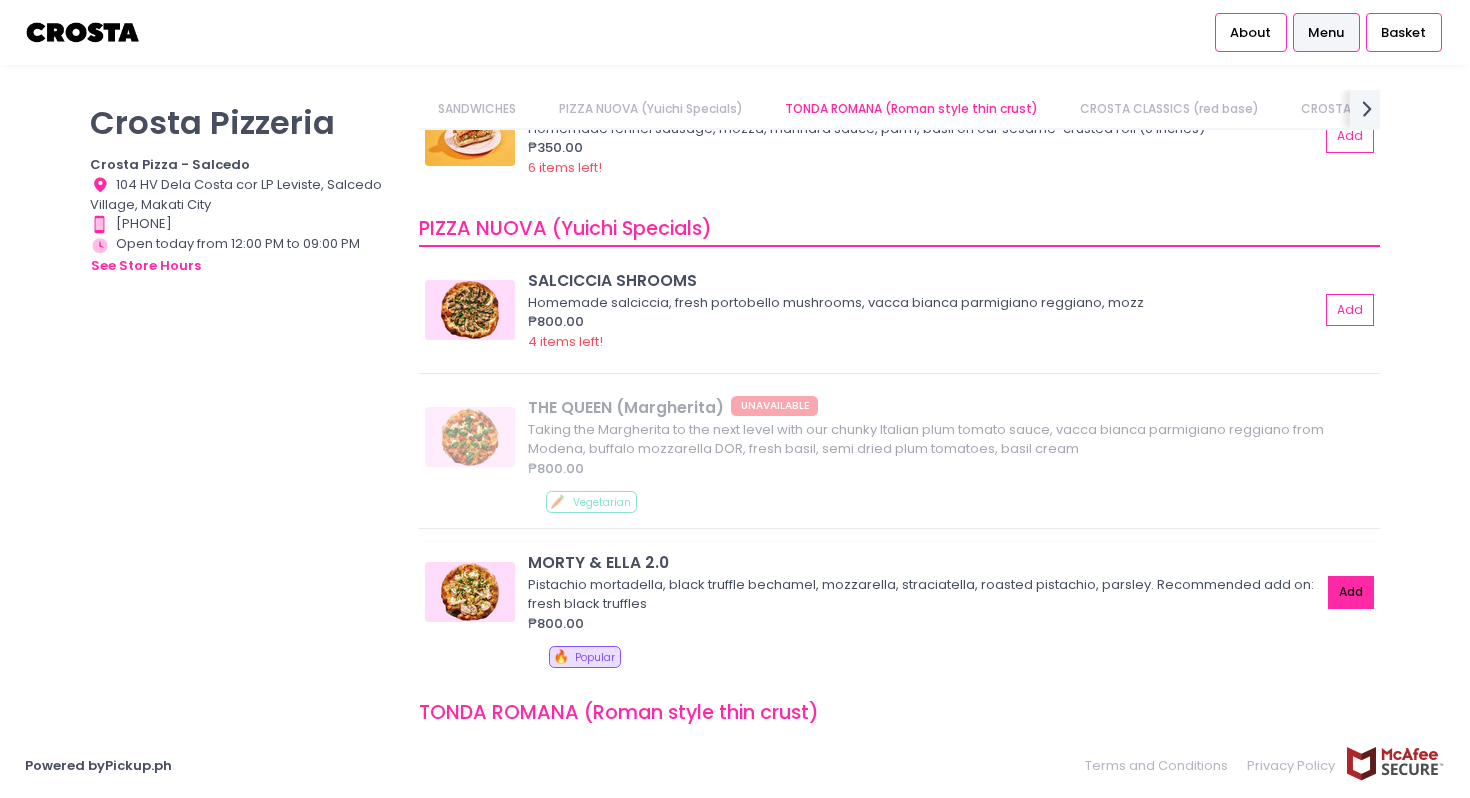 click on "Add" at bounding box center (1351, 592) 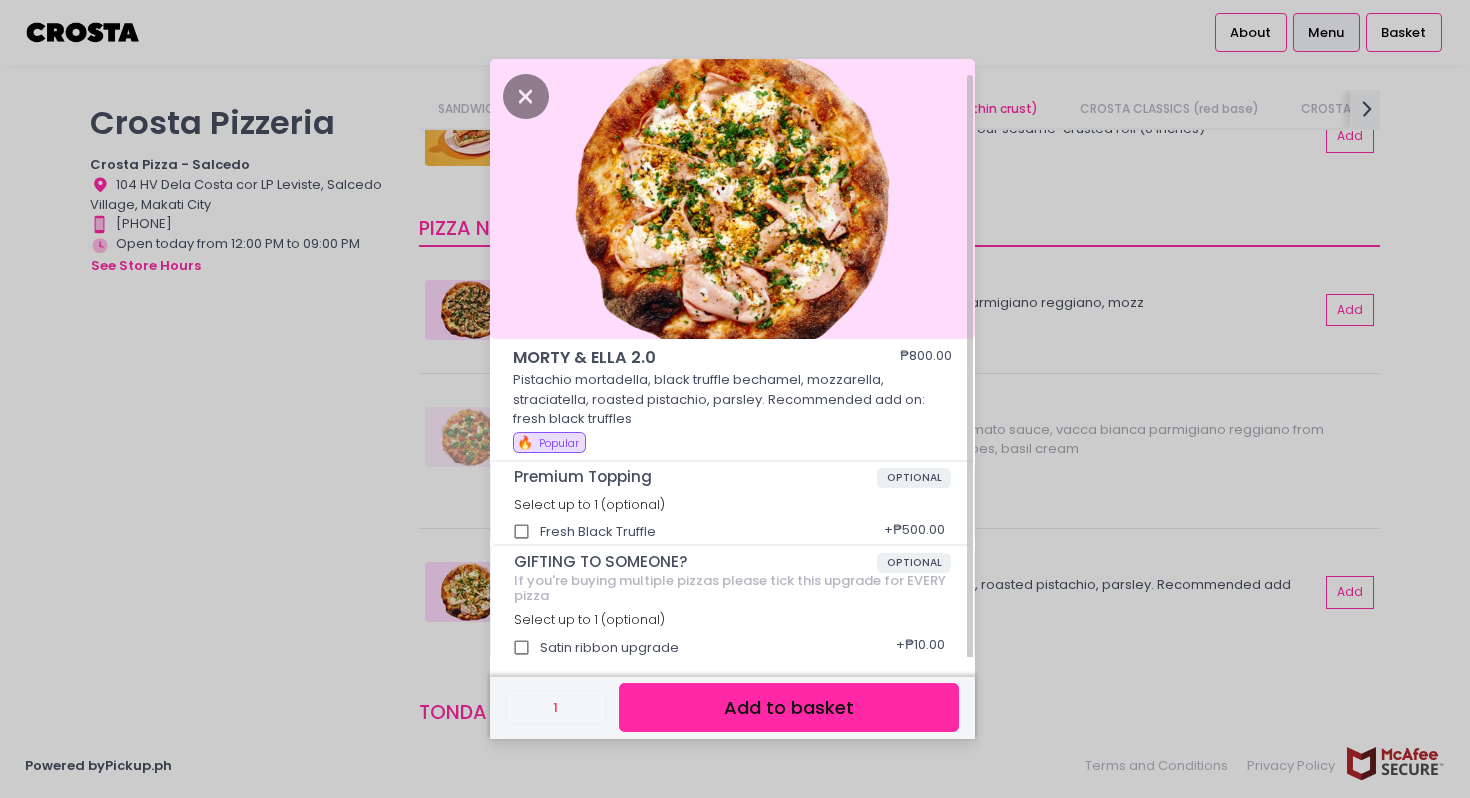 scroll, scrollTop: 9, scrollLeft: 0, axis: vertical 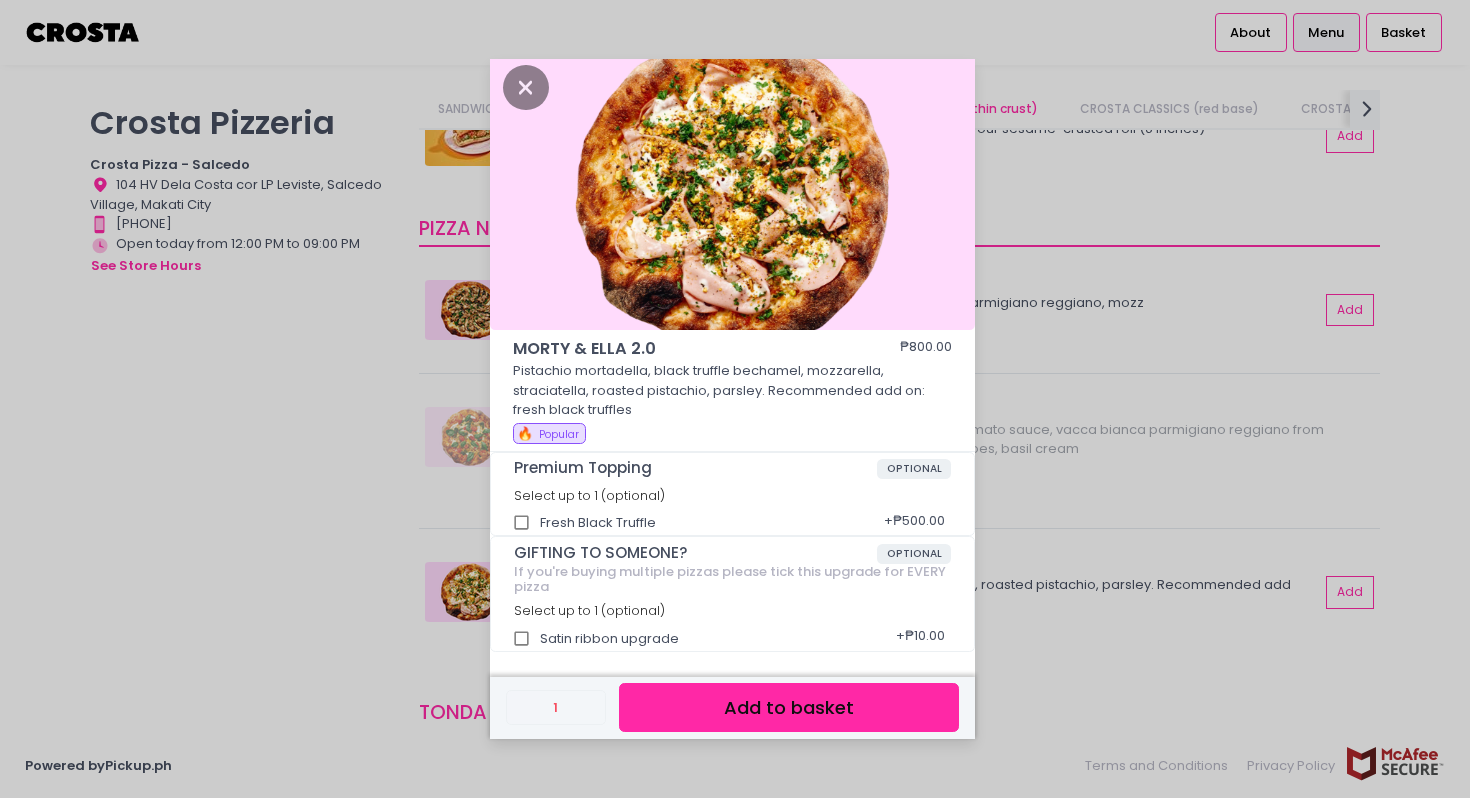 click on "Add to basket" at bounding box center [789, 707] 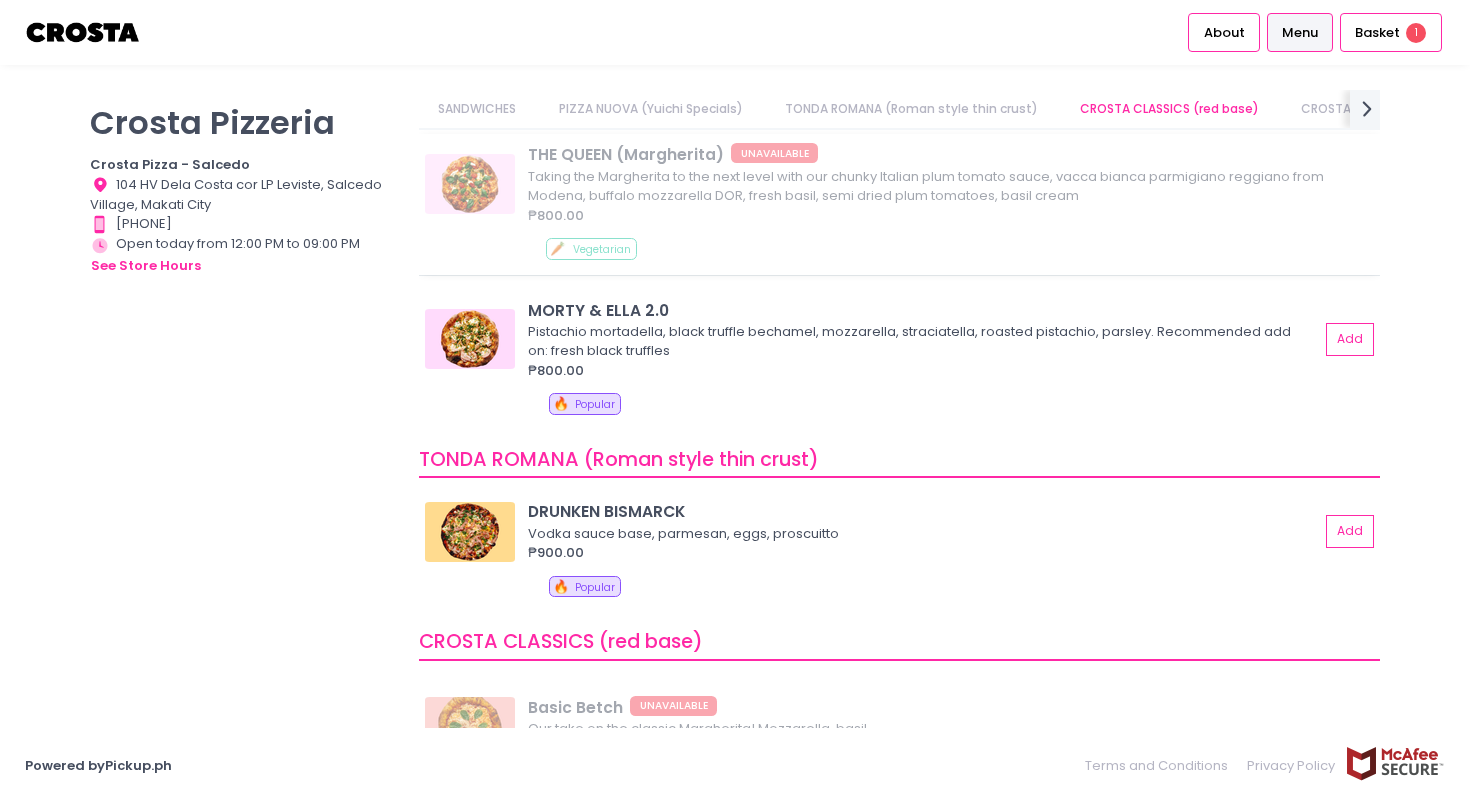 scroll, scrollTop: 765, scrollLeft: 0, axis: vertical 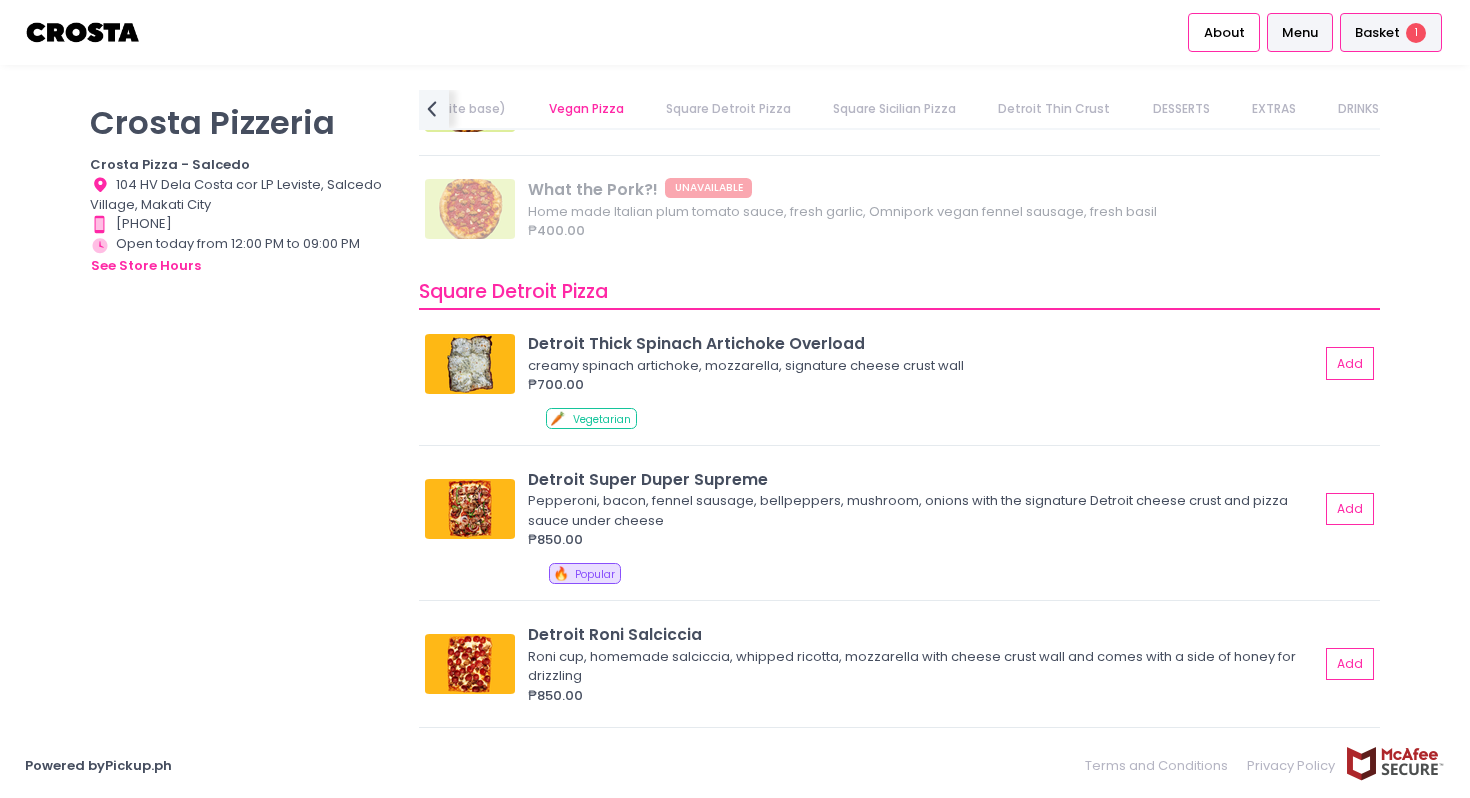 click on "Basket" at bounding box center [1377, 33] 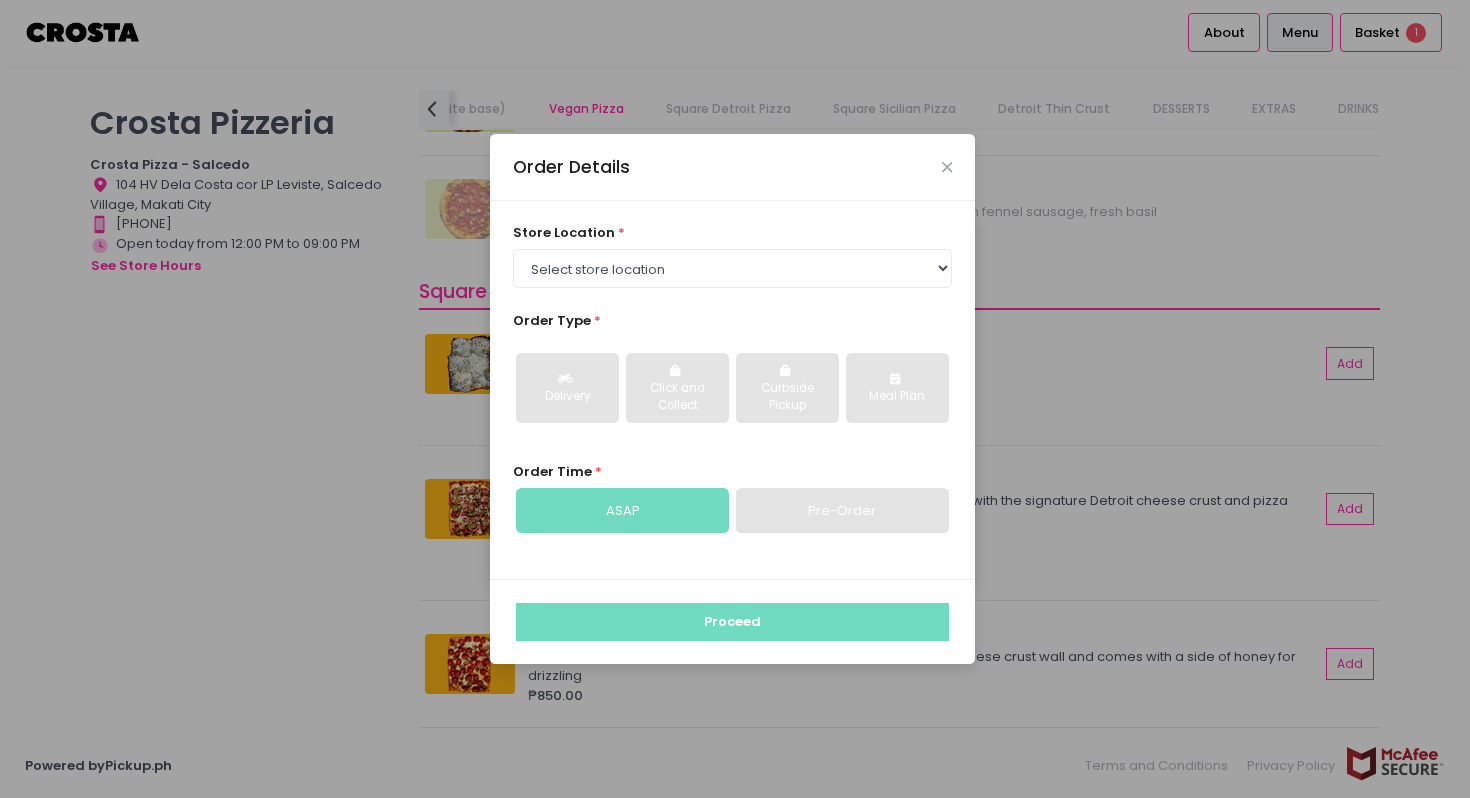 click on "Order Details store location   * Select store location Crosta Pizza - Salcedo  Crosta Pizza - San Juan  Order Type   *  Delivery   Click and Collect   Curbside Pickup   Meal Plan  Order Time   * ASAP Pre-Order Proceed" at bounding box center [735, 399] 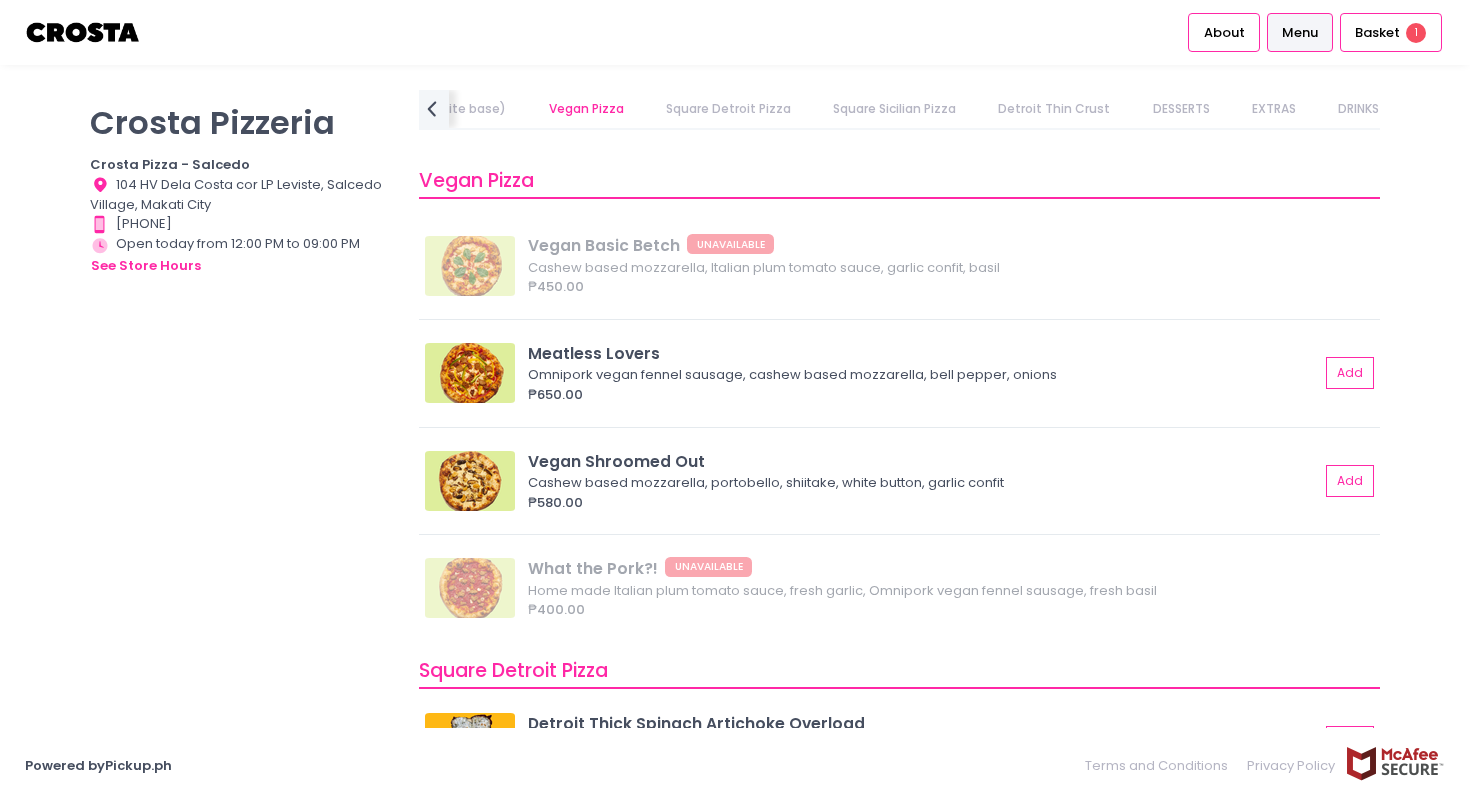 scroll, scrollTop: 1723, scrollLeft: 0, axis: vertical 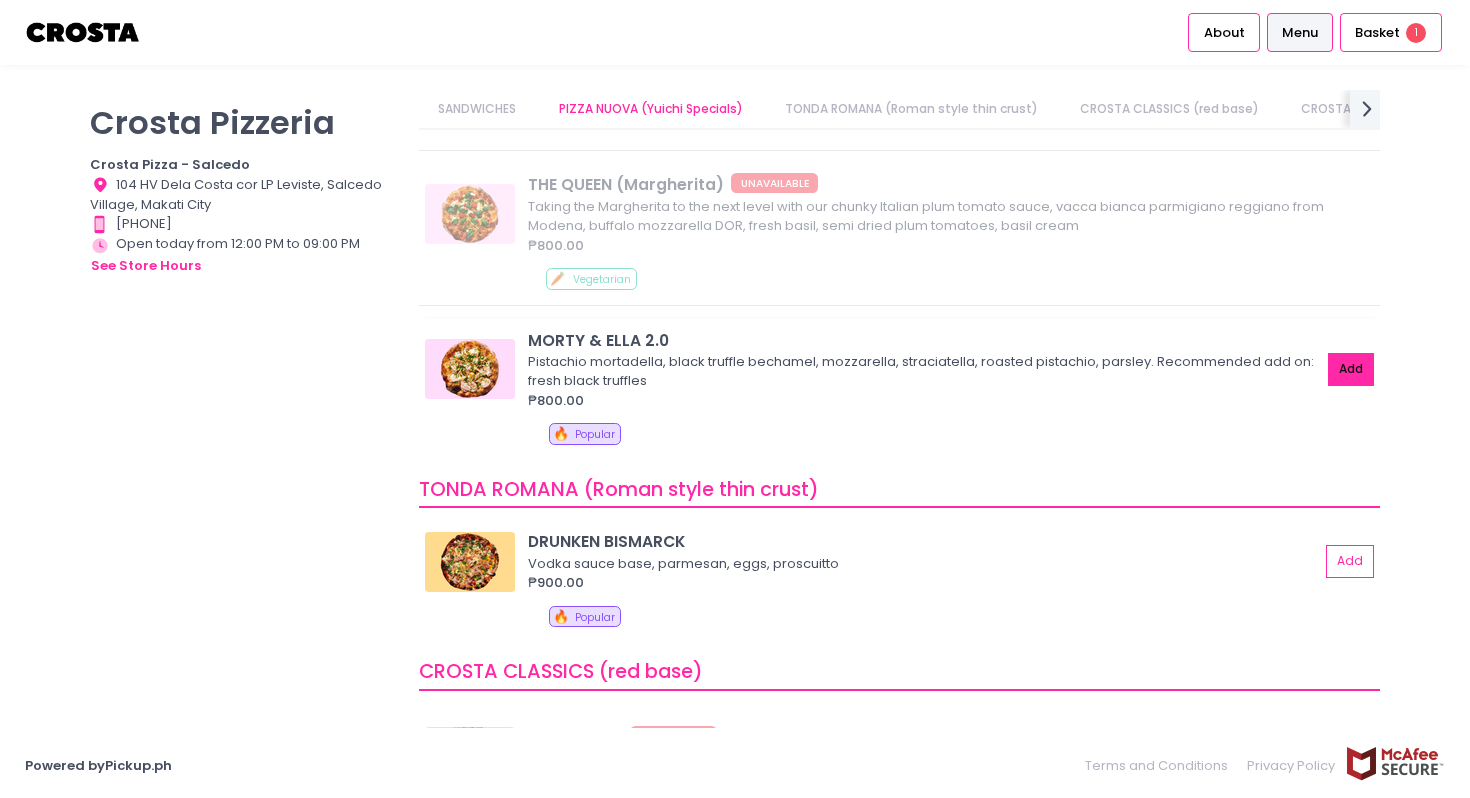 click on "Add" at bounding box center [1351, 369] 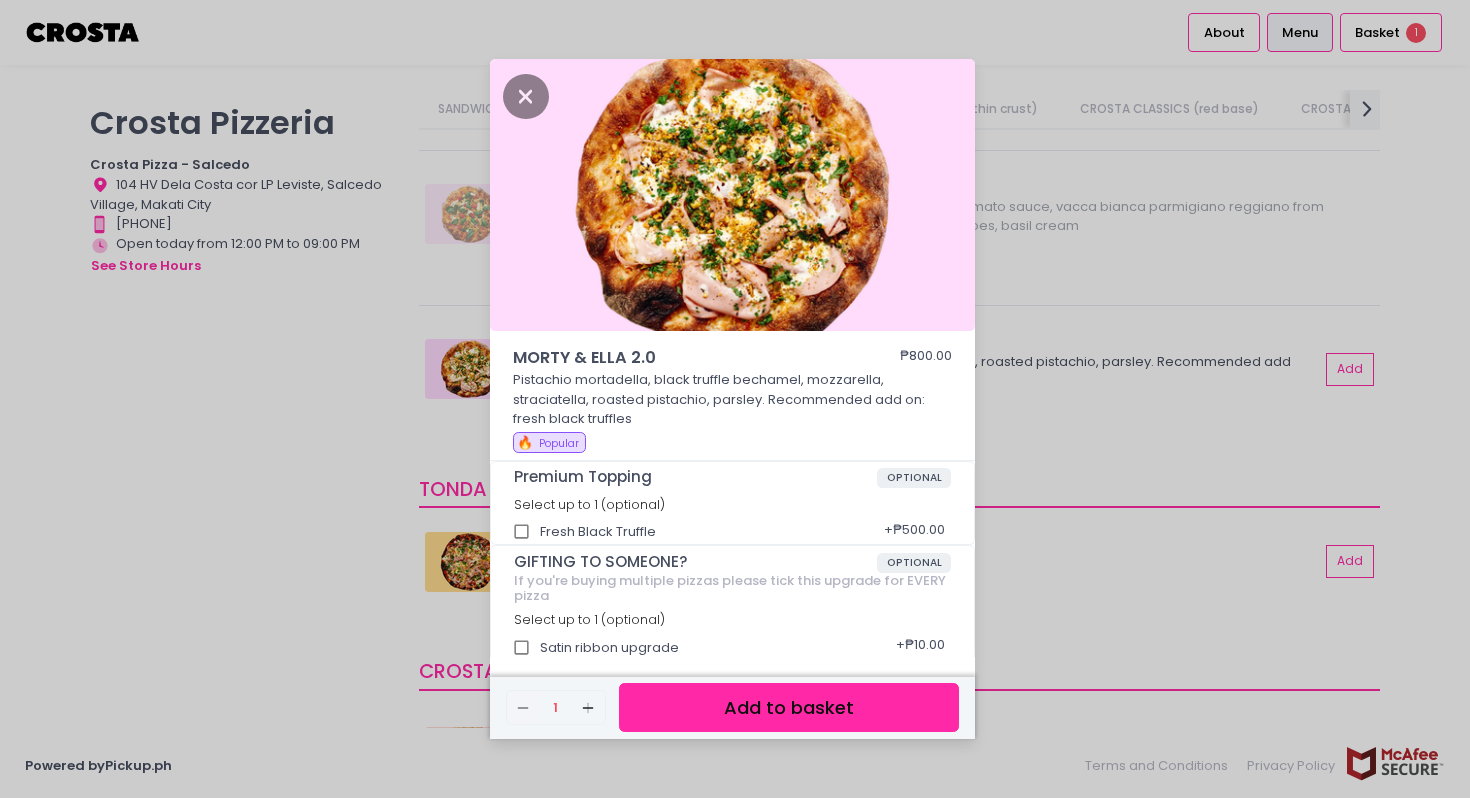 click on "Add to basket" at bounding box center [789, 707] 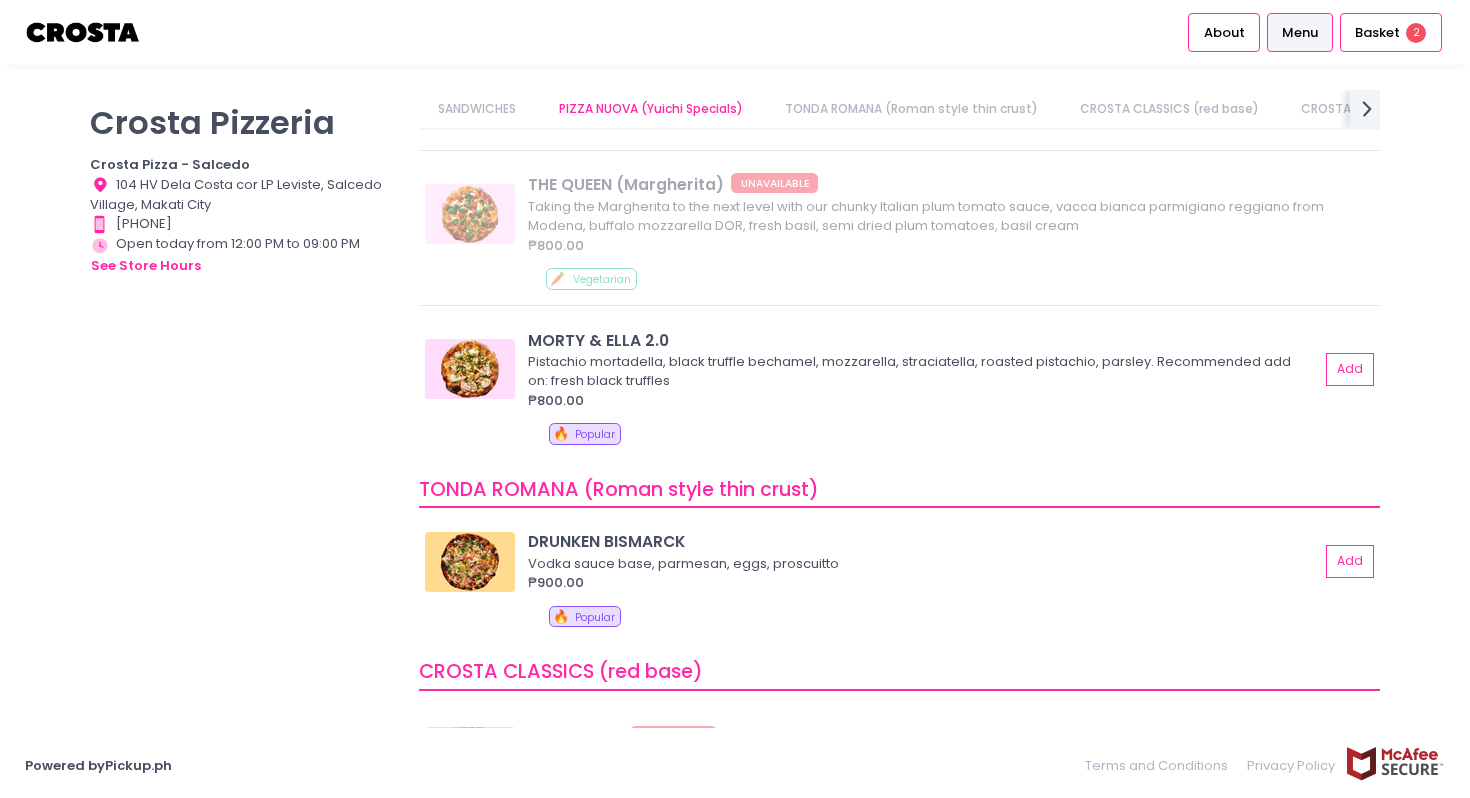 scroll, scrollTop: 102, scrollLeft: 0, axis: vertical 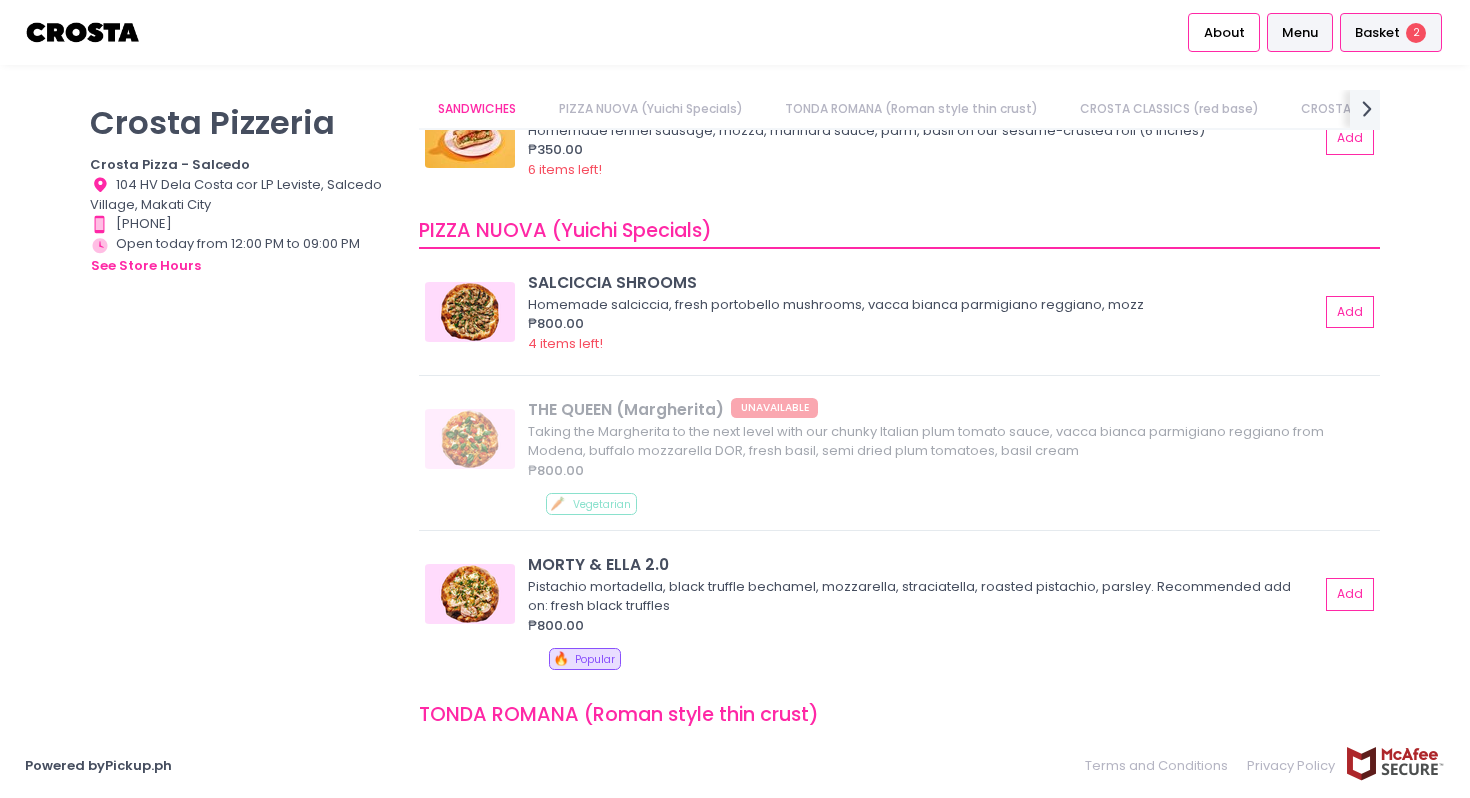 click on "Basket" at bounding box center (1377, 33) 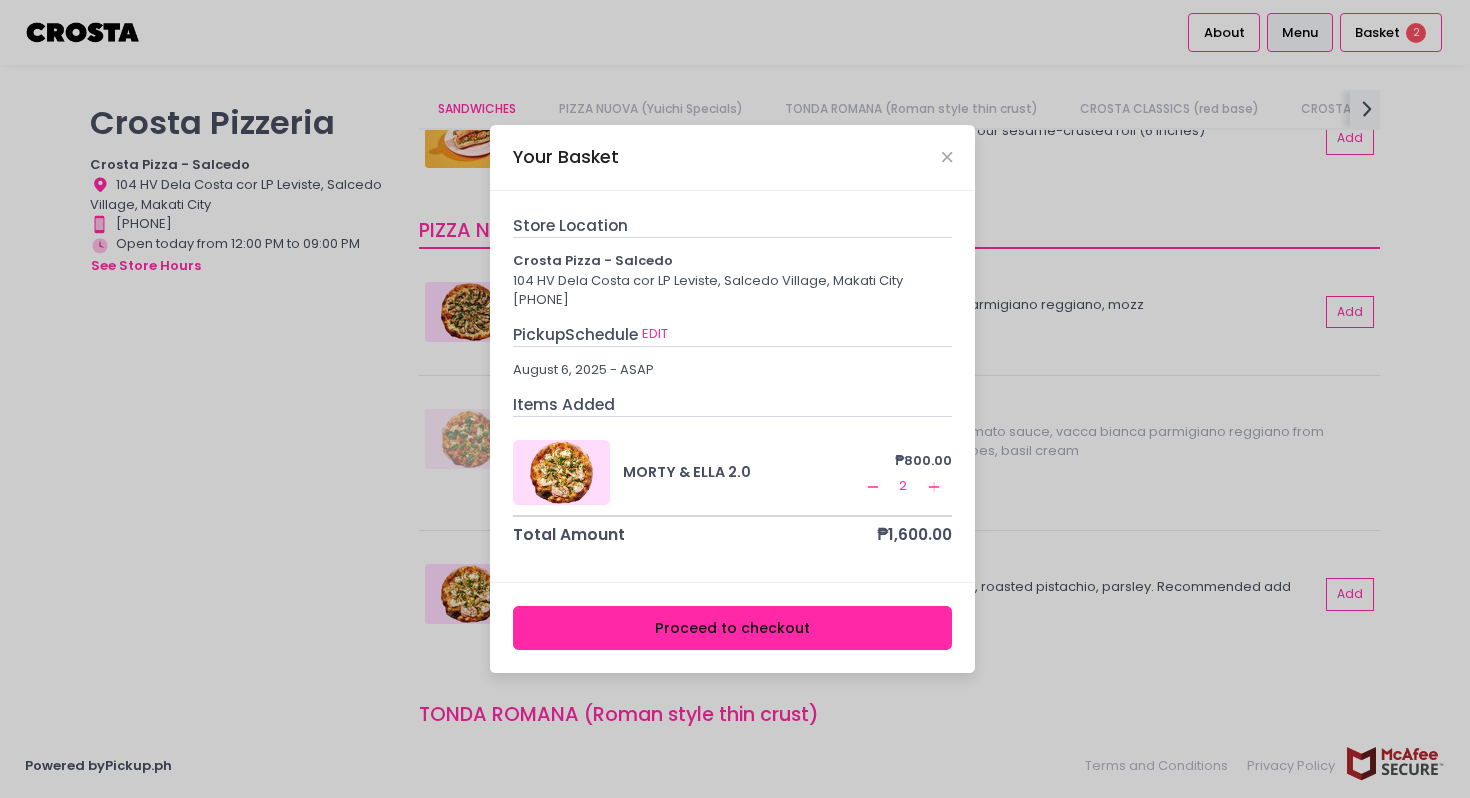 click on "Your Basket Store Location Crosta Pizza - Salcedo 104 HV Dela Costa cor LP Leviste, Salcedo Village, Makati City 0977 284 5636 Pickup  Schedule EDIT   August 6, 2025    - ASAP    Items Added MORTY & ELLA 2.0   ₱800.00 Remove Created with Sketch. 2 Add Created with Sketch. Total Amount ₱1,600.00 Proceed to checkout" at bounding box center (735, 399) 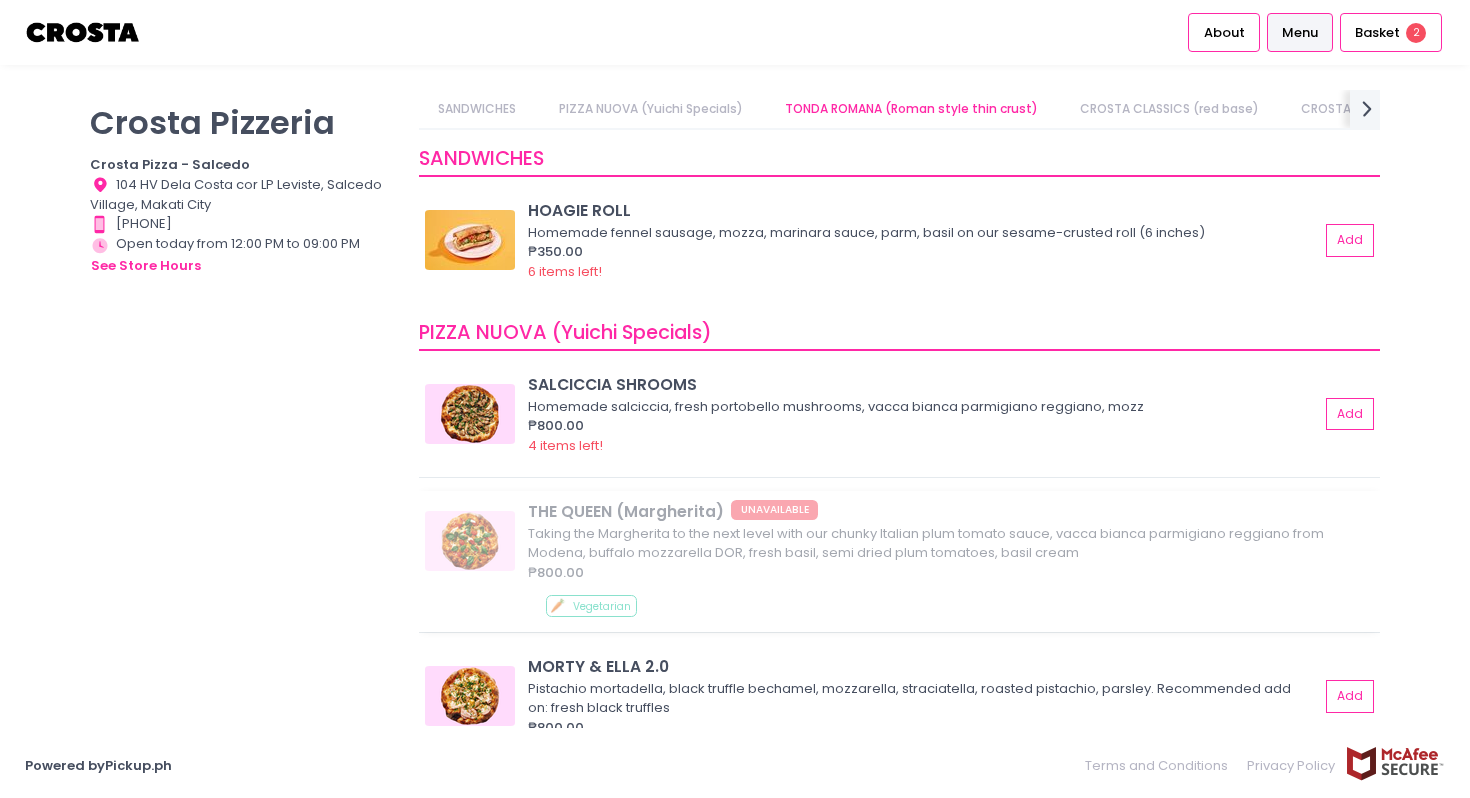 scroll, scrollTop: 834, scrollLeft: 0, axis: vertical 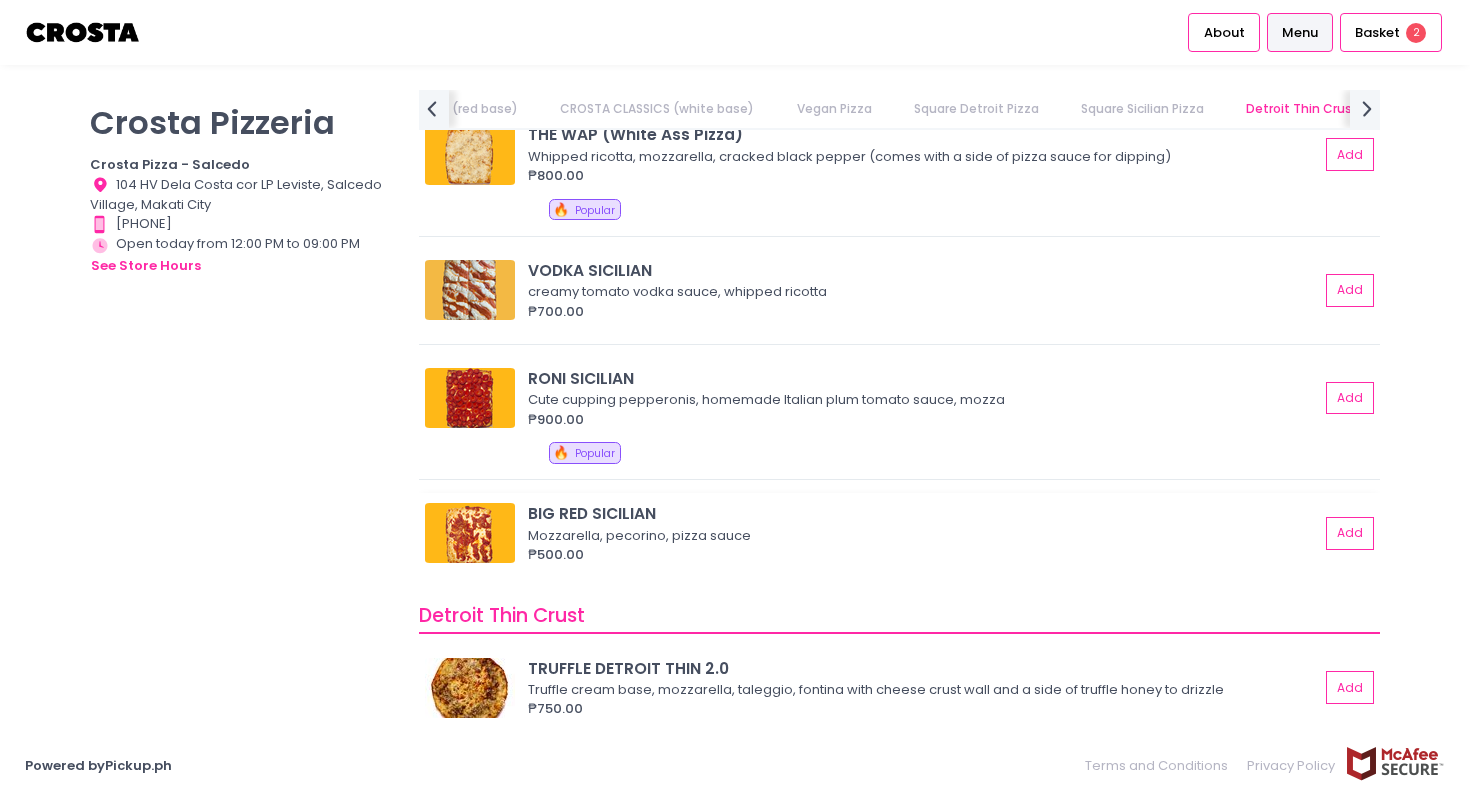 click on "₱500.00" at bounding box center [923, 555] 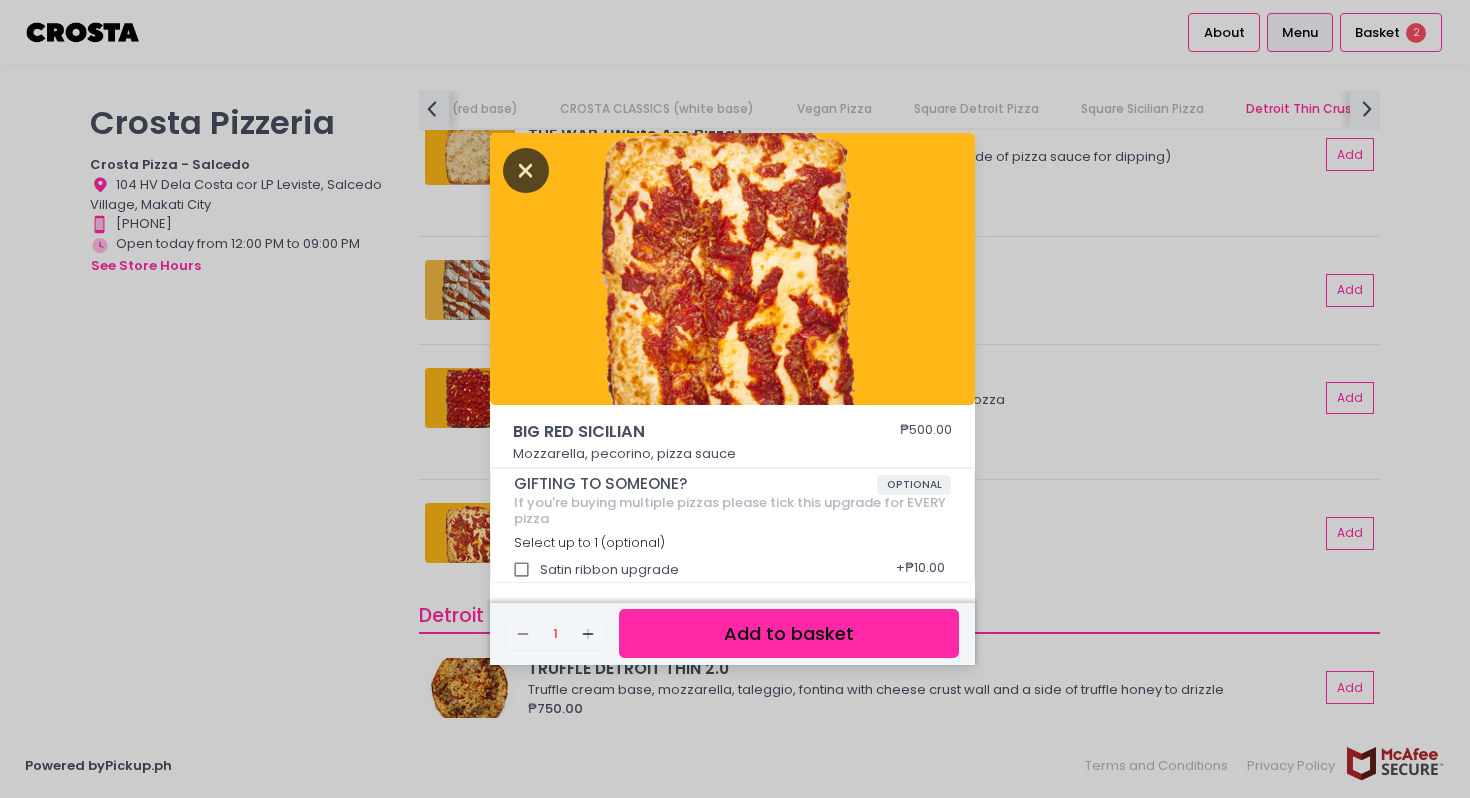 click at bounding box center (526, 170) 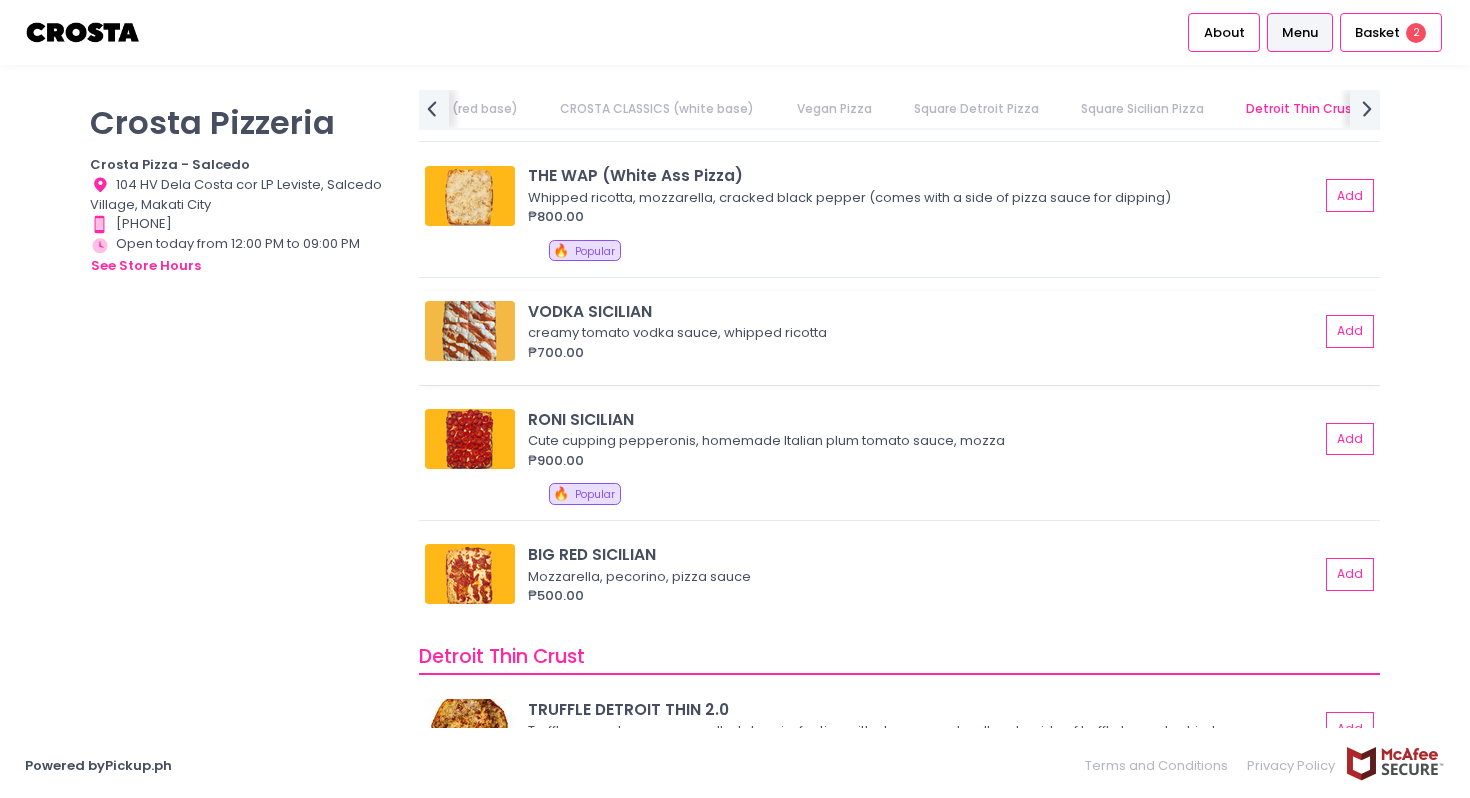 click on "creamy tomato vodka sauce, whipped ricotta" at bounding box center (920, 333) 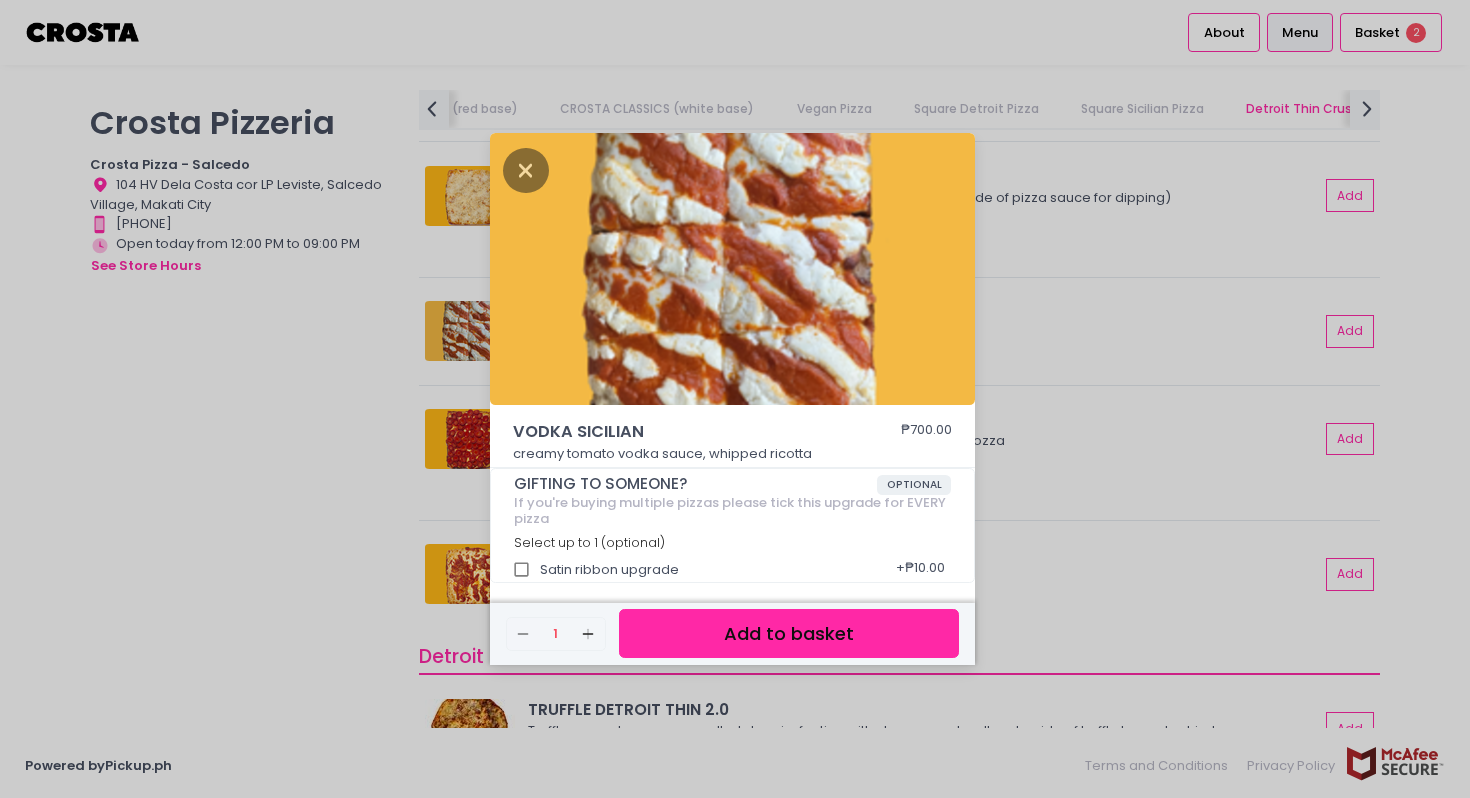 click on "Add to basket" at bounding box center [789, 633] 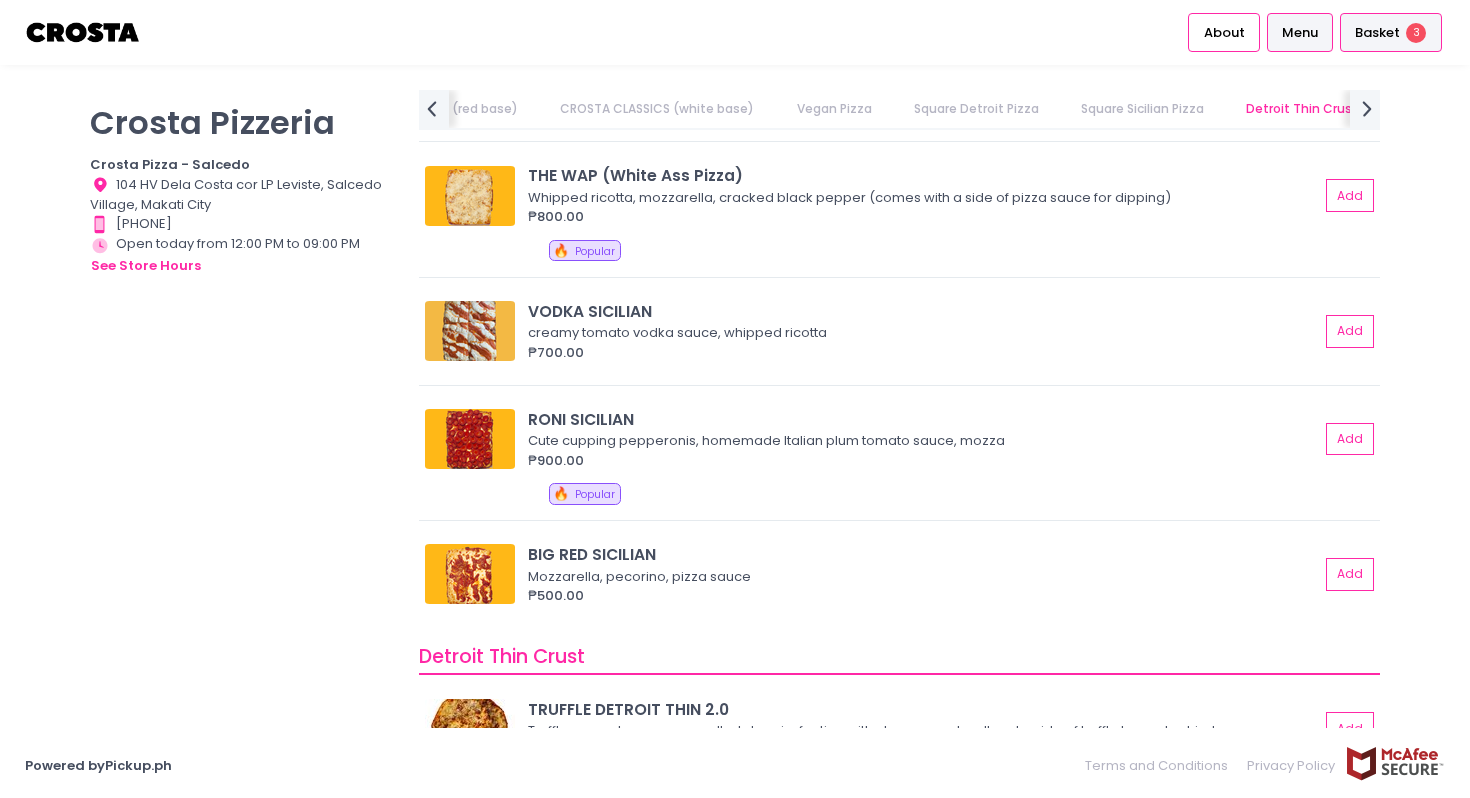 click on "Basket" at bounding box center [1377, 33] 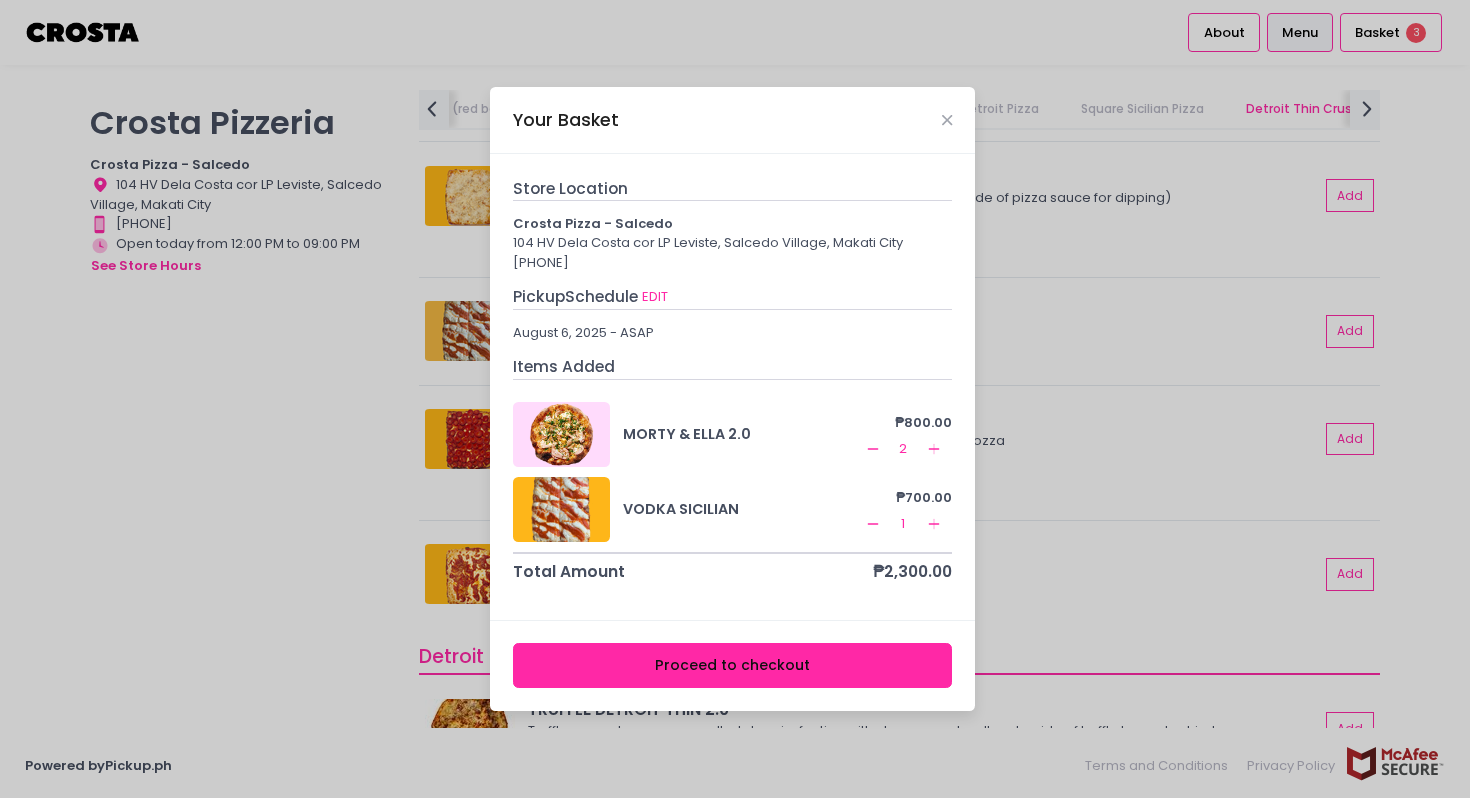 drag, startPoint x: 792, startPoint y: 666, endPoint x: 853, endPoint y: 187, distance: 482.8685 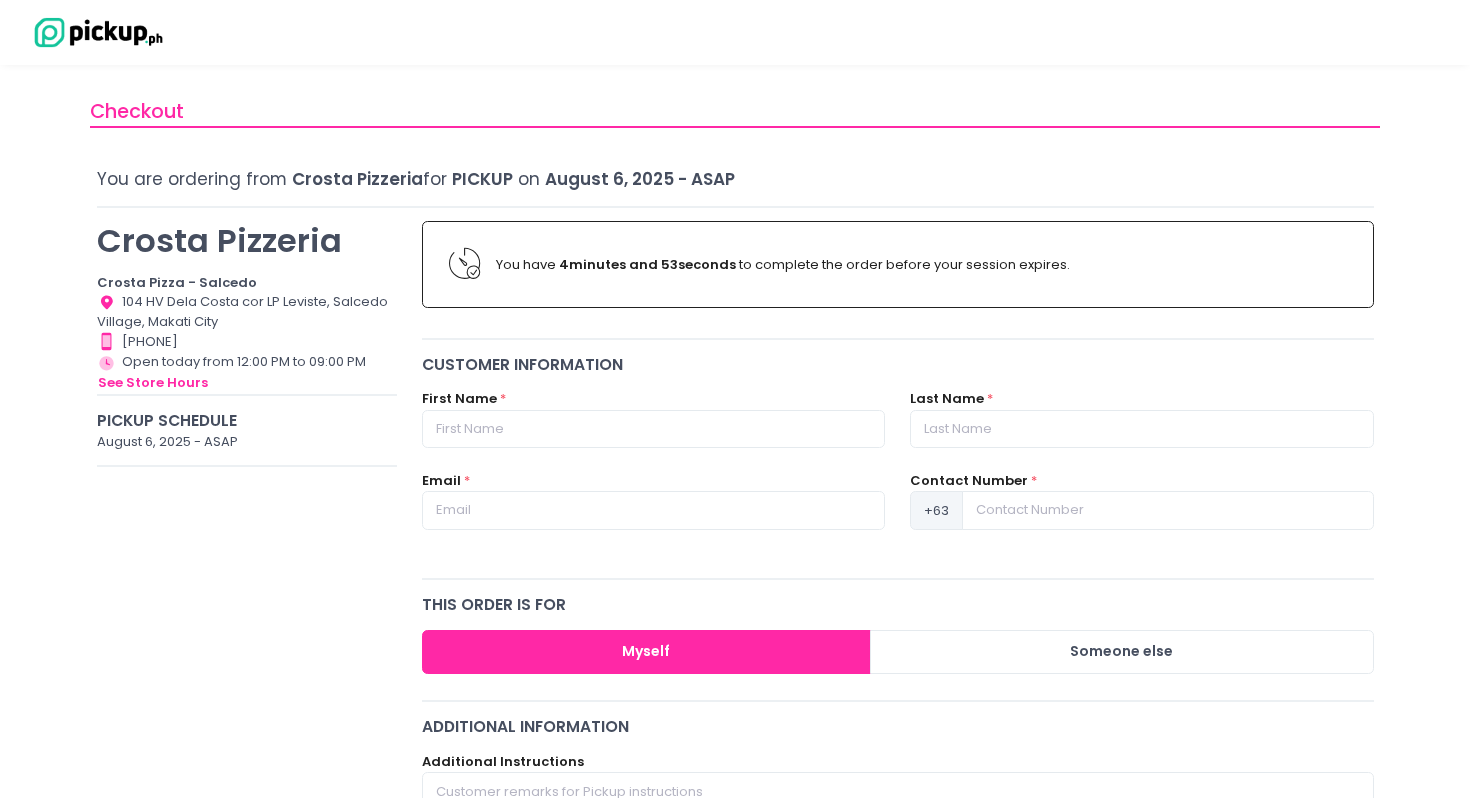 scroll, scrollTop: 0, scrollLeft: 0, axis: both 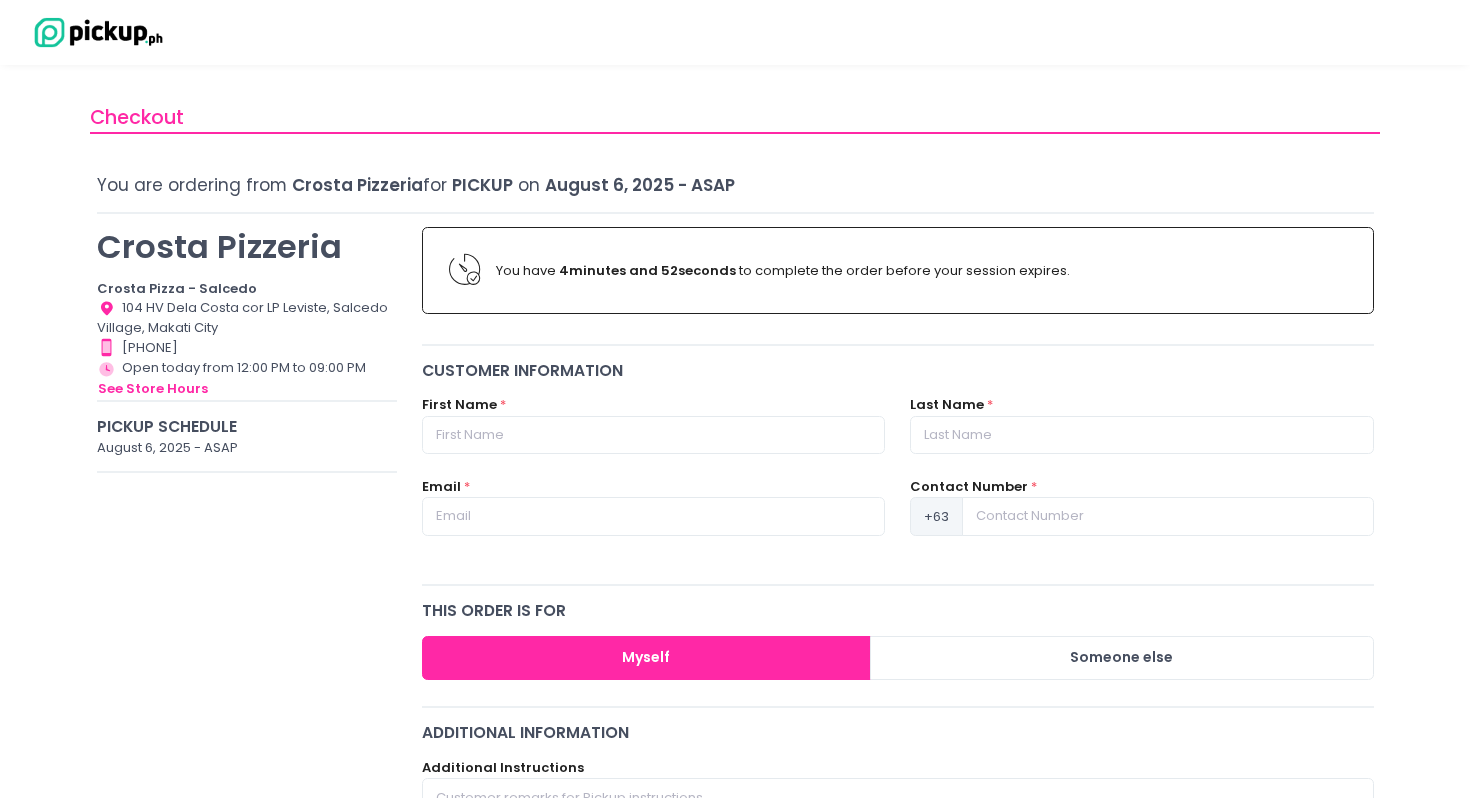 click on "First Name   *" at bounding box center [653, 424] 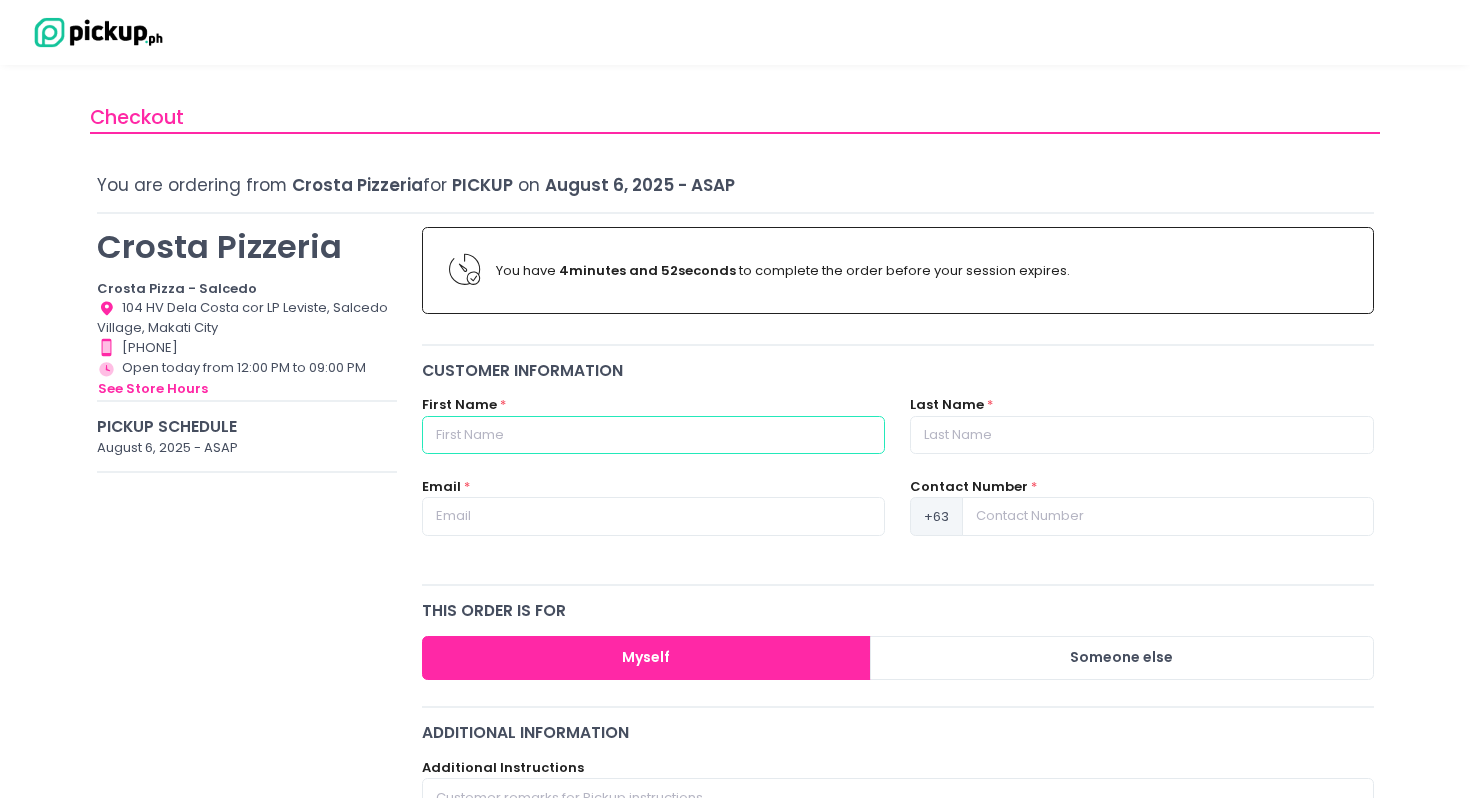 click at bounding box center (653, 435) 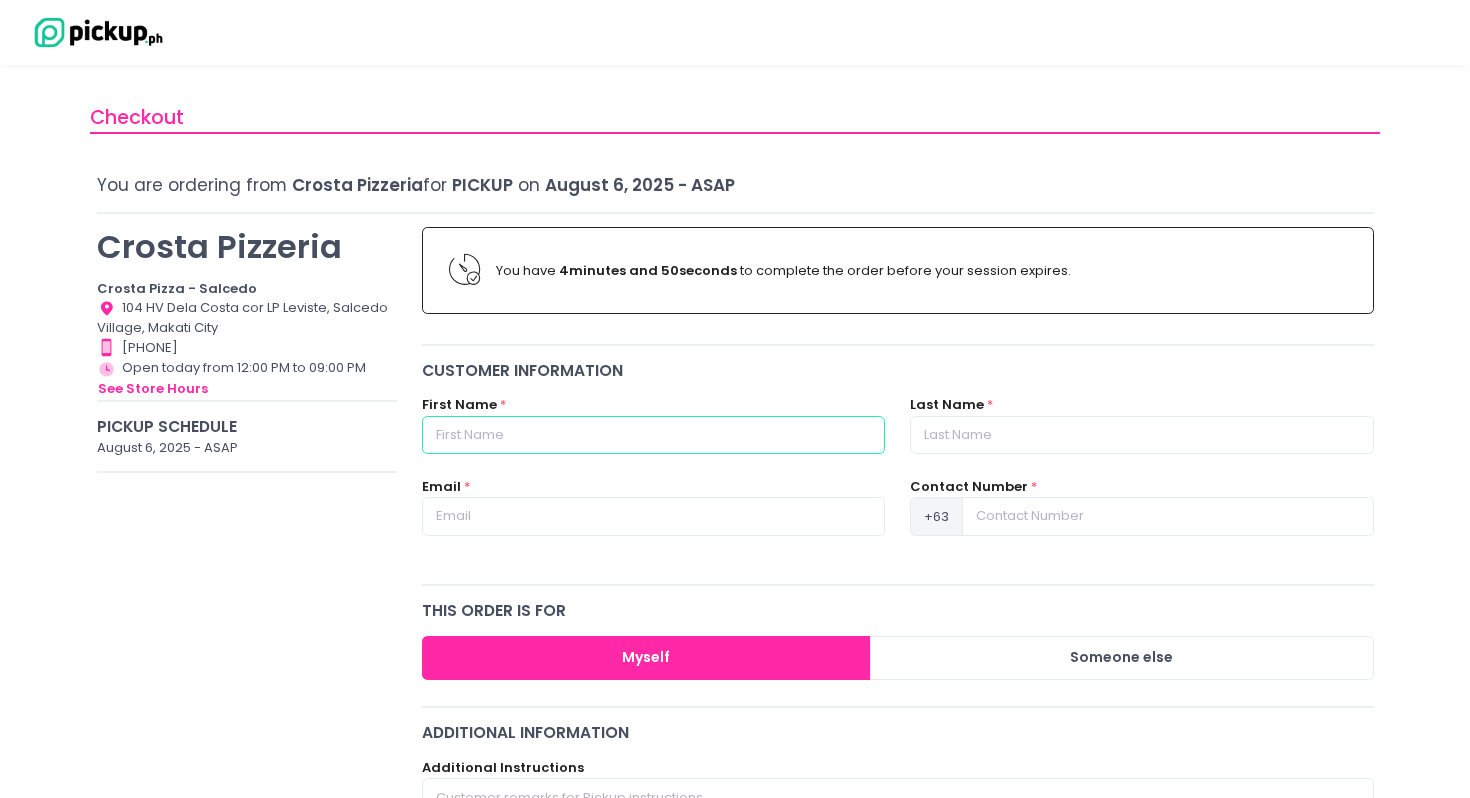 type on "Perez," 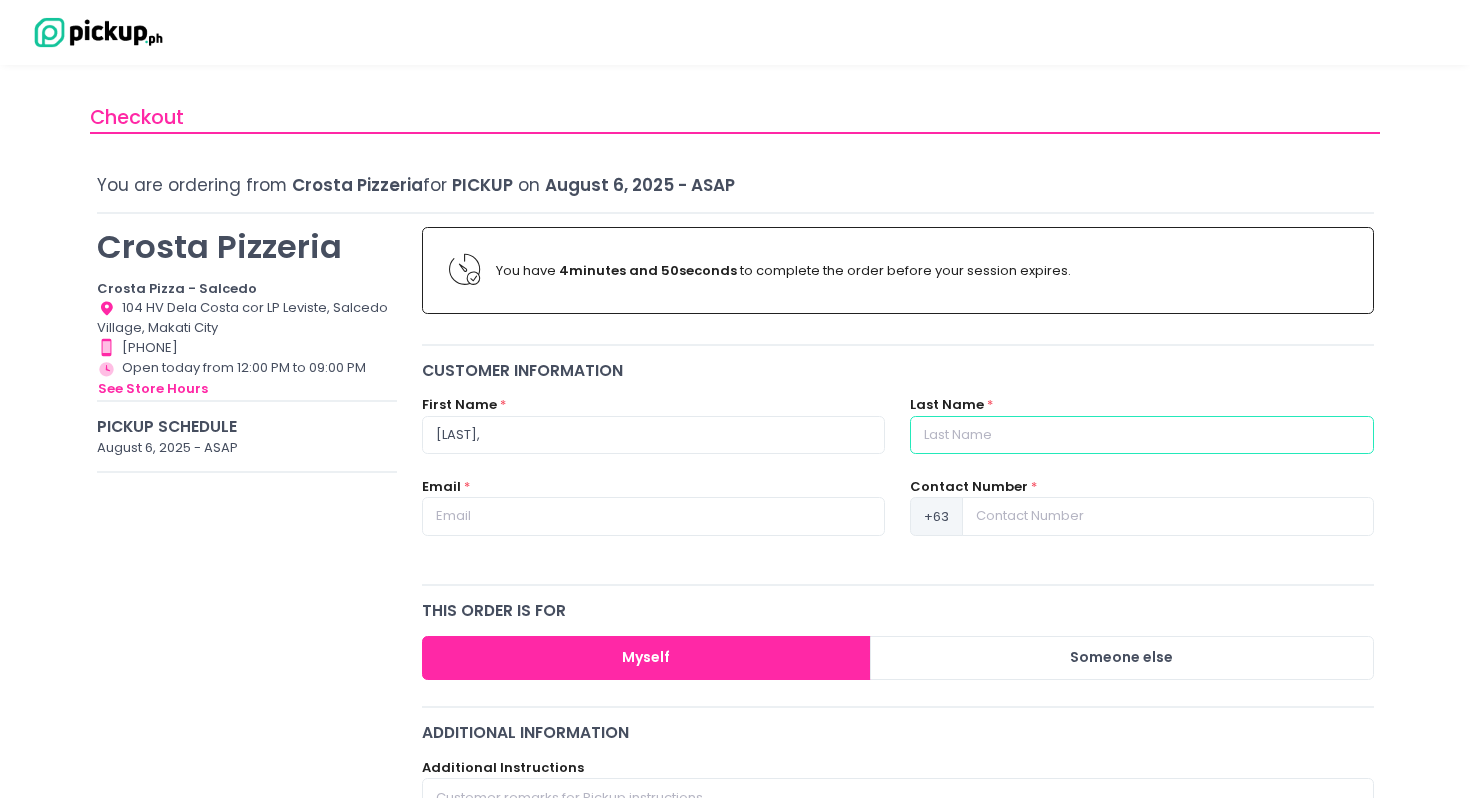 type on "Marie E." 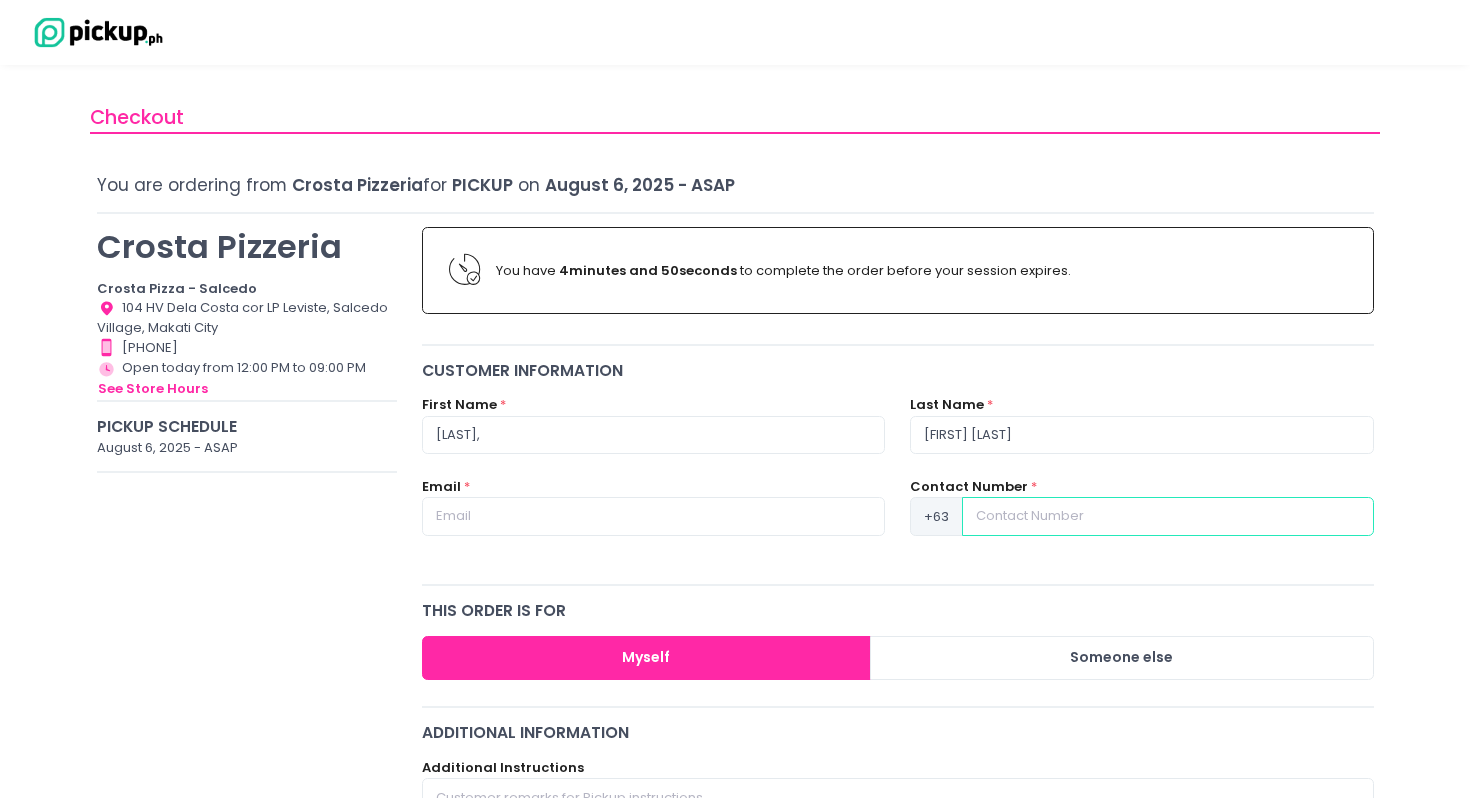 type on "09215809189" 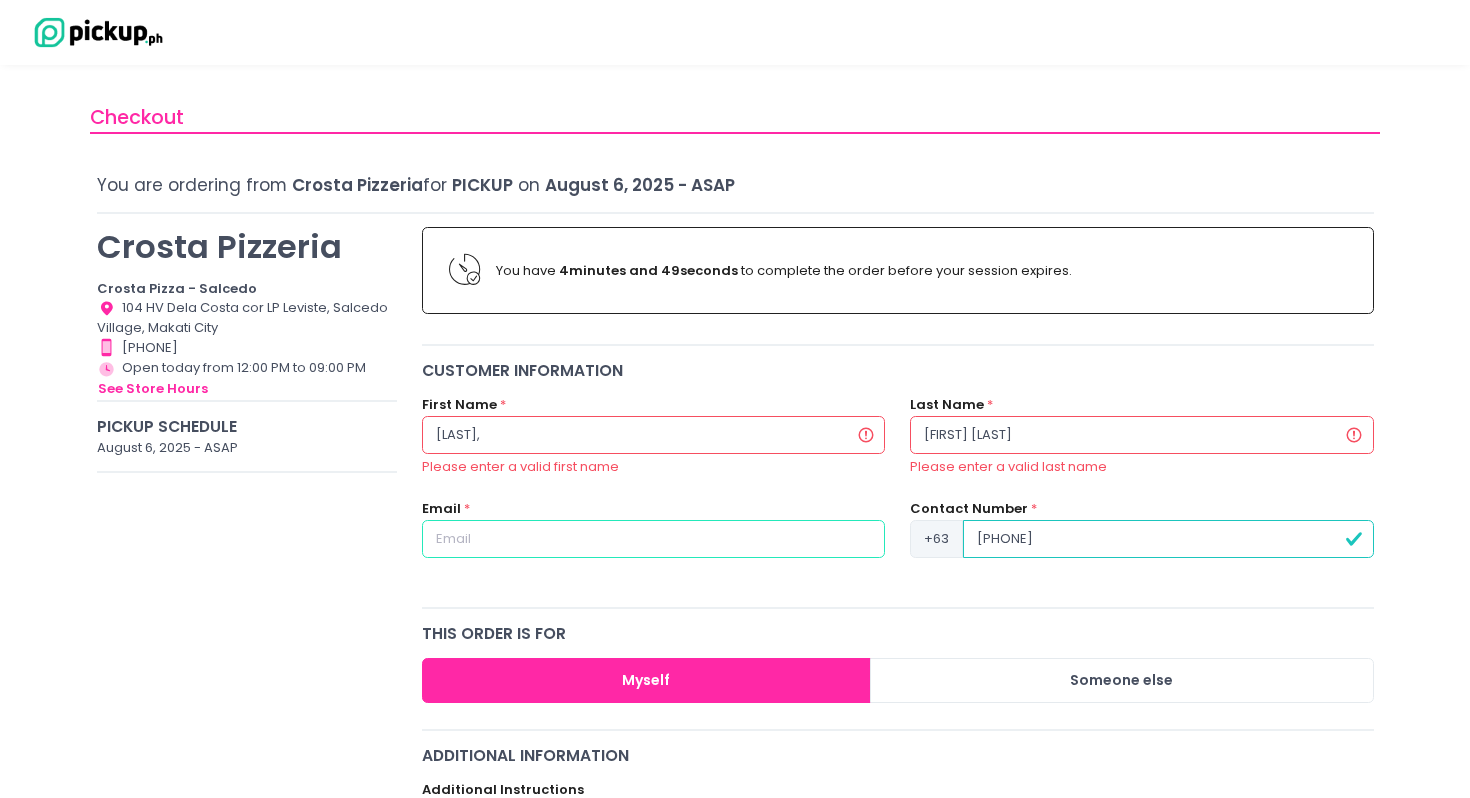 click at bounding box center [653, 539] 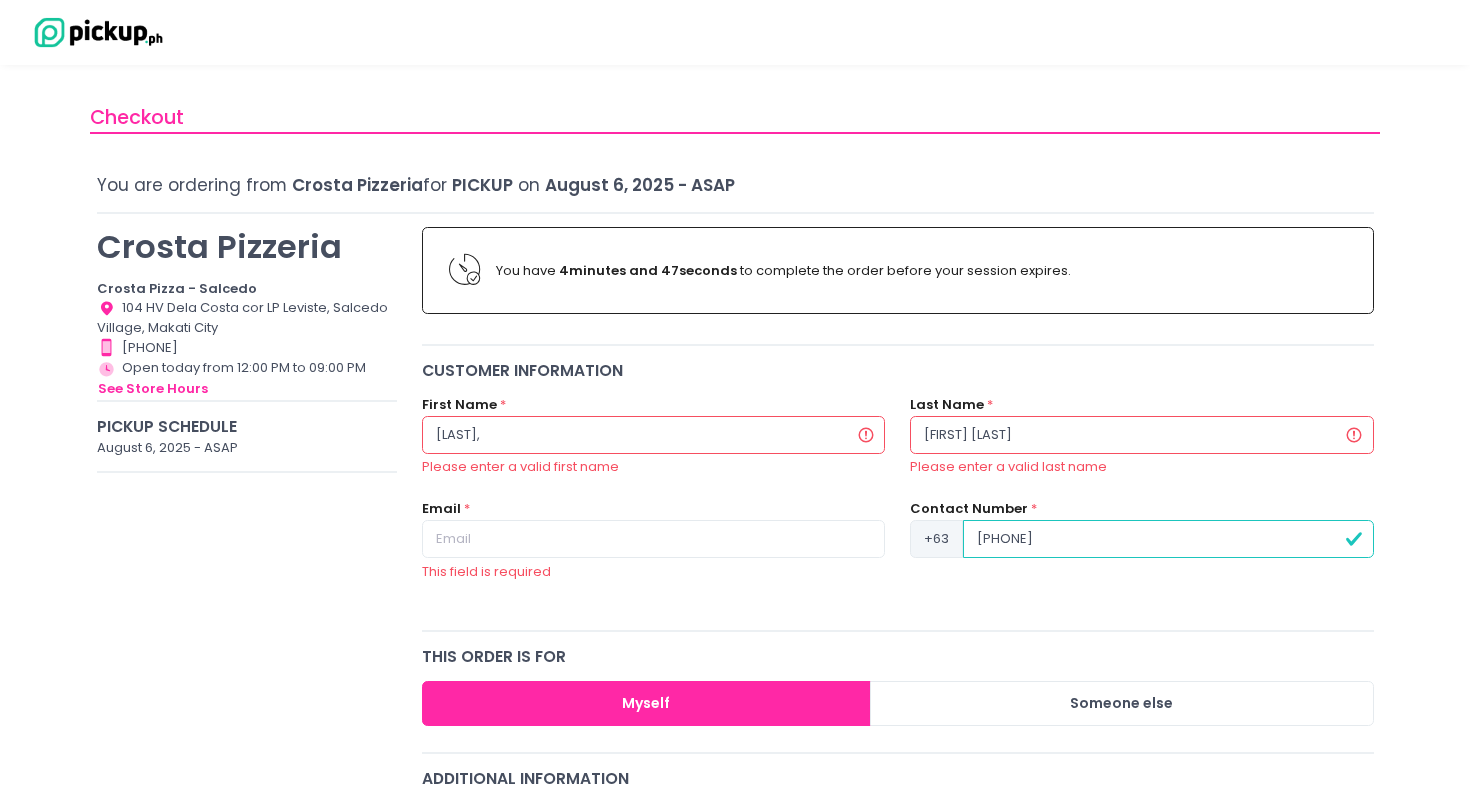 click on "09215809189" at bounding box center [1168, 539] 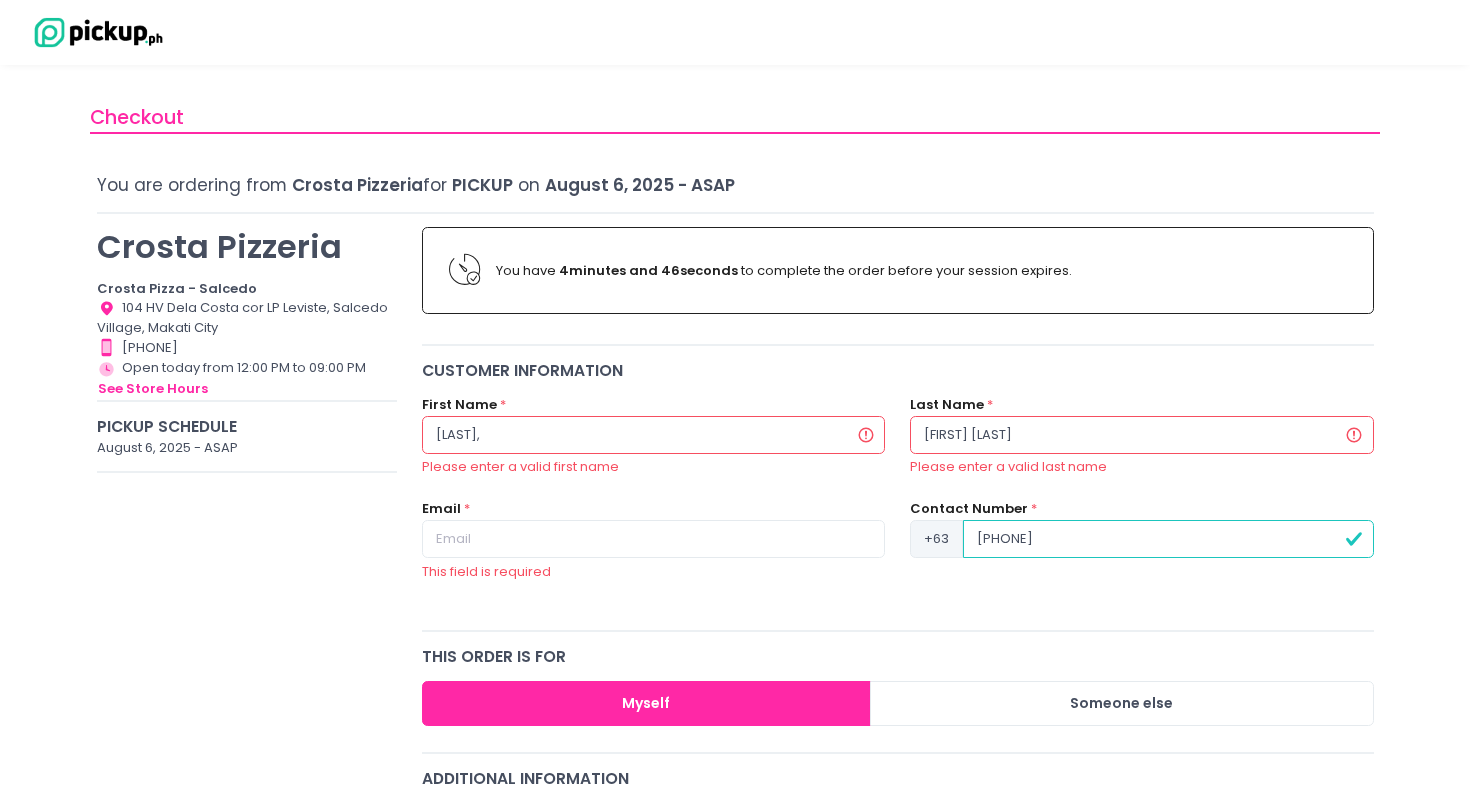 click on "Marie E." at bounding box center [1141, 435] 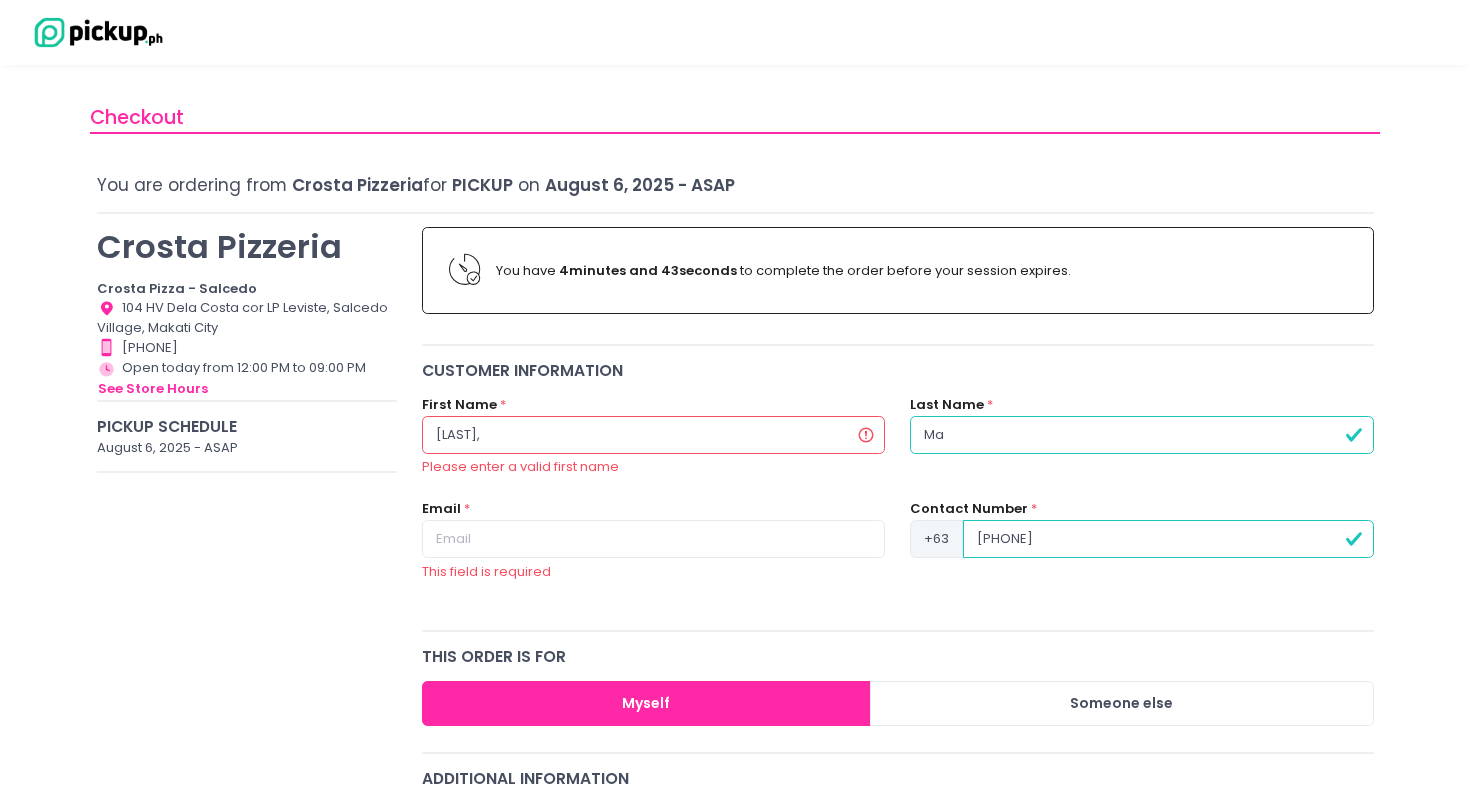 type on "M" 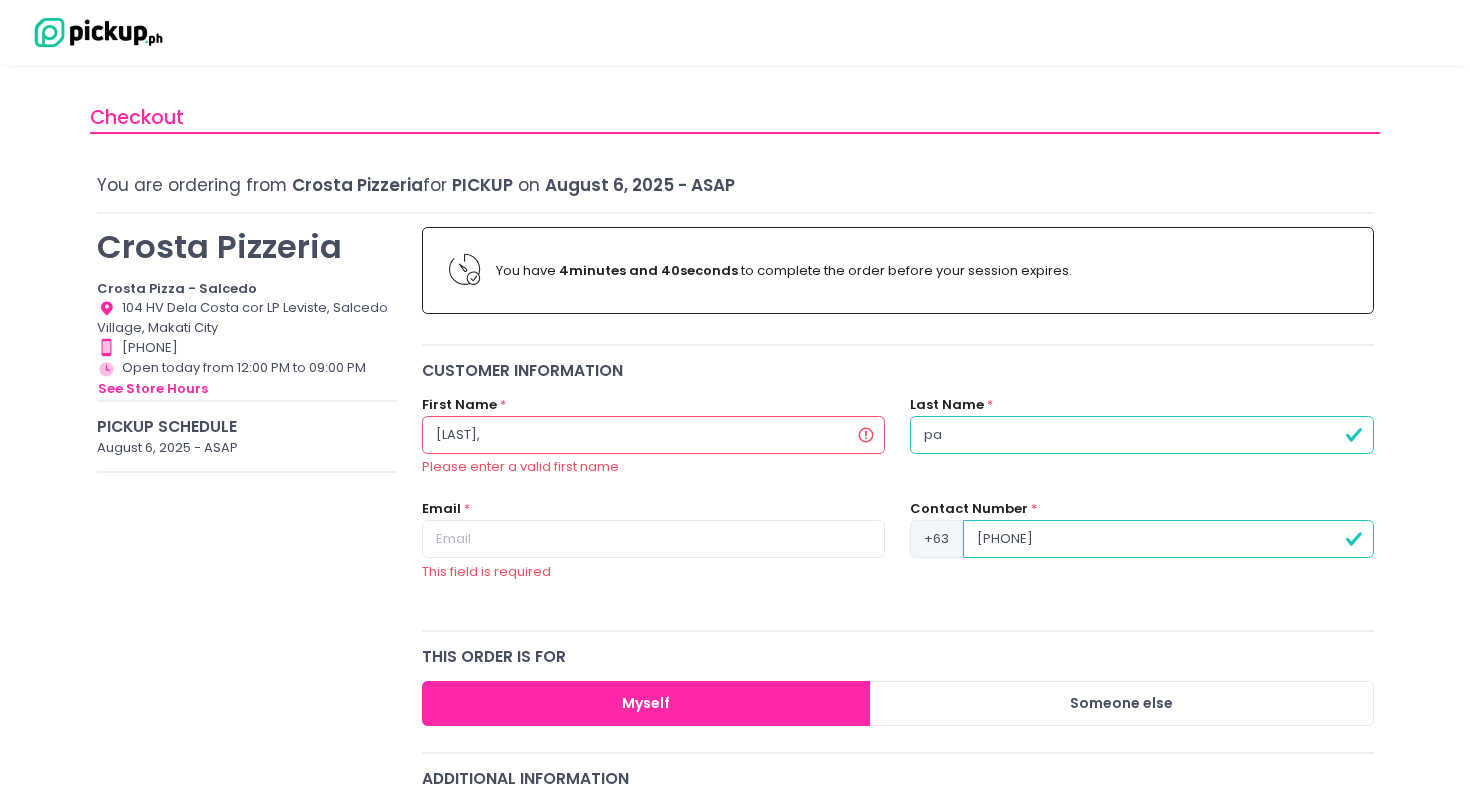type on "p" 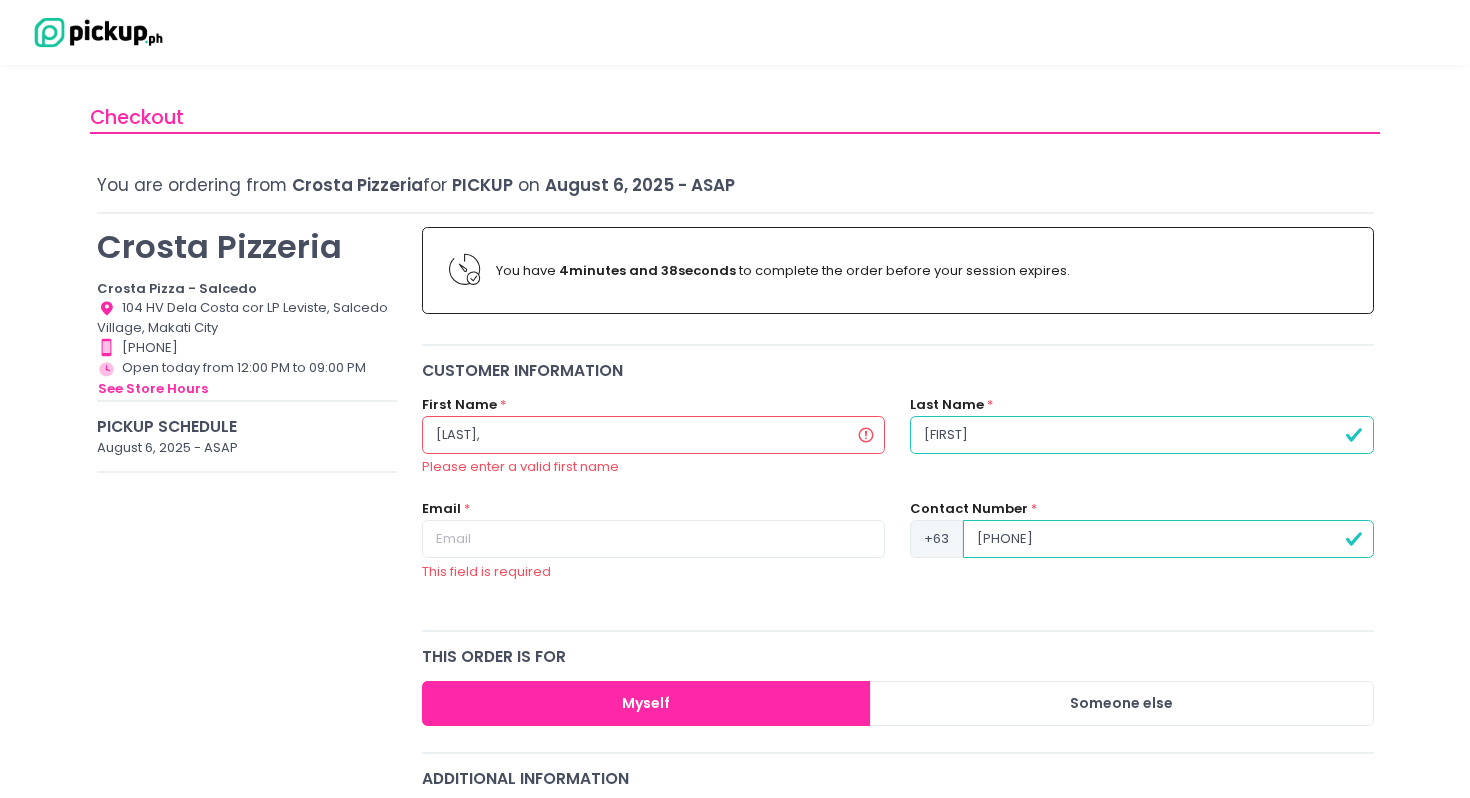 type on "Patricia" 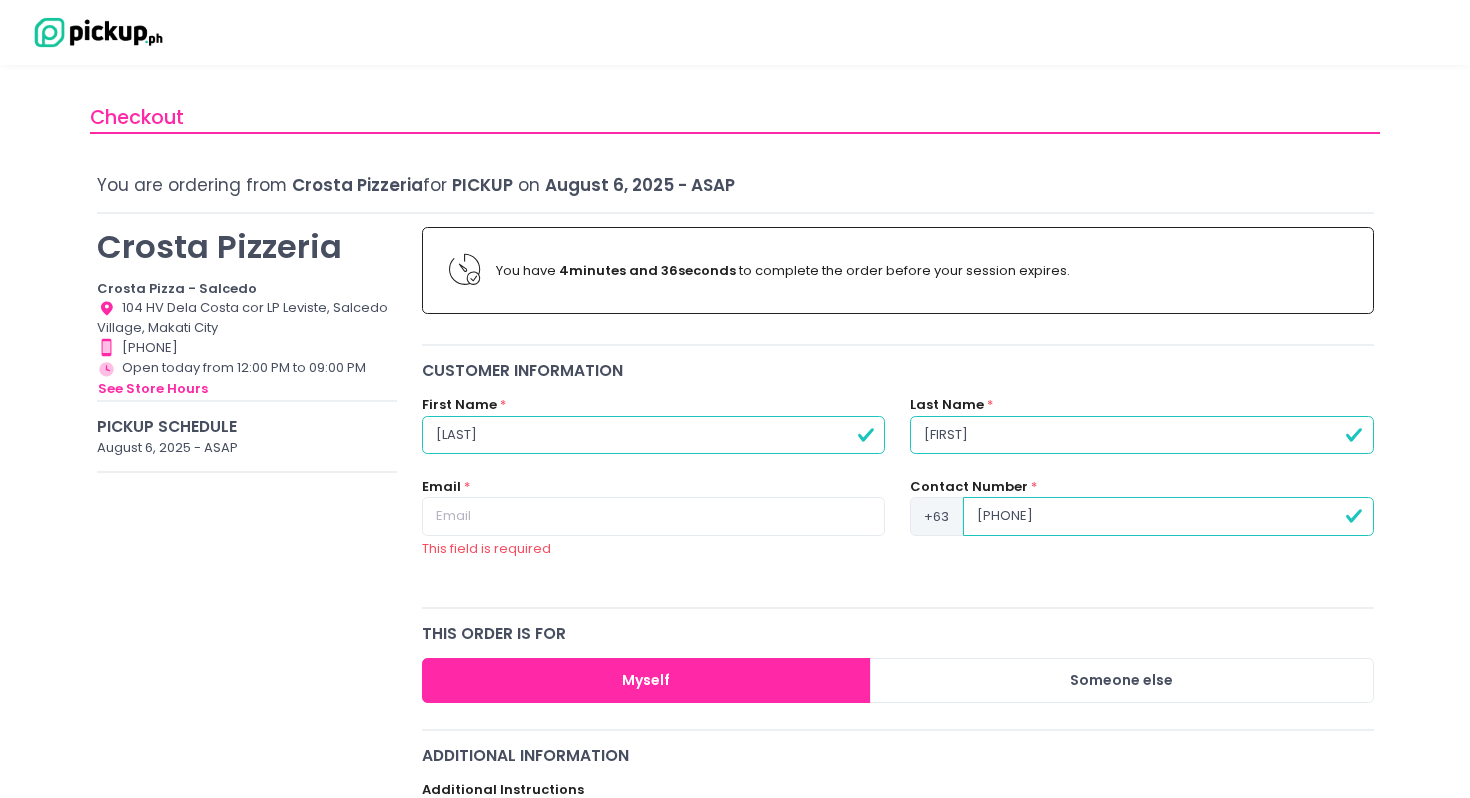 type on "Perez" 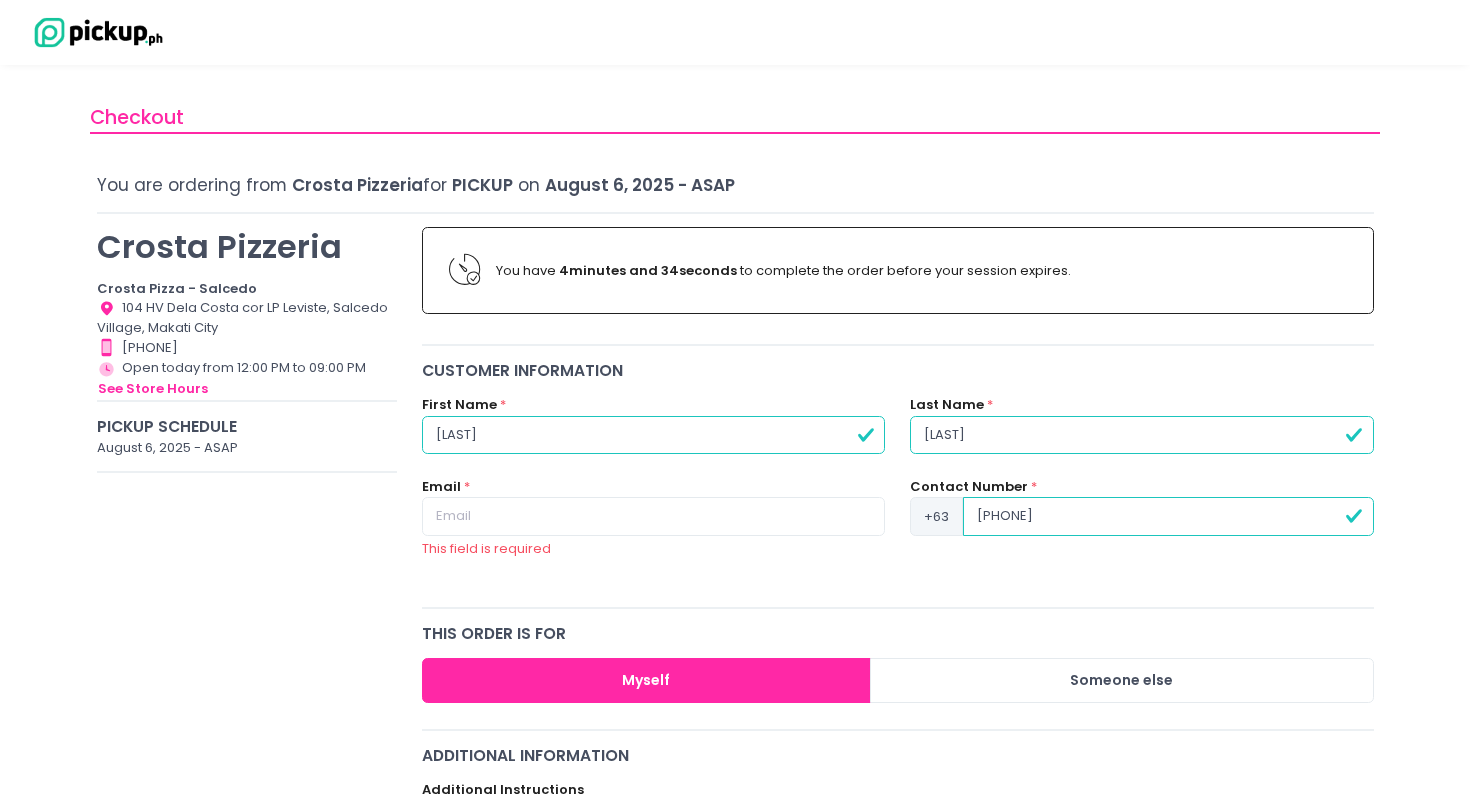 type on "Perez" 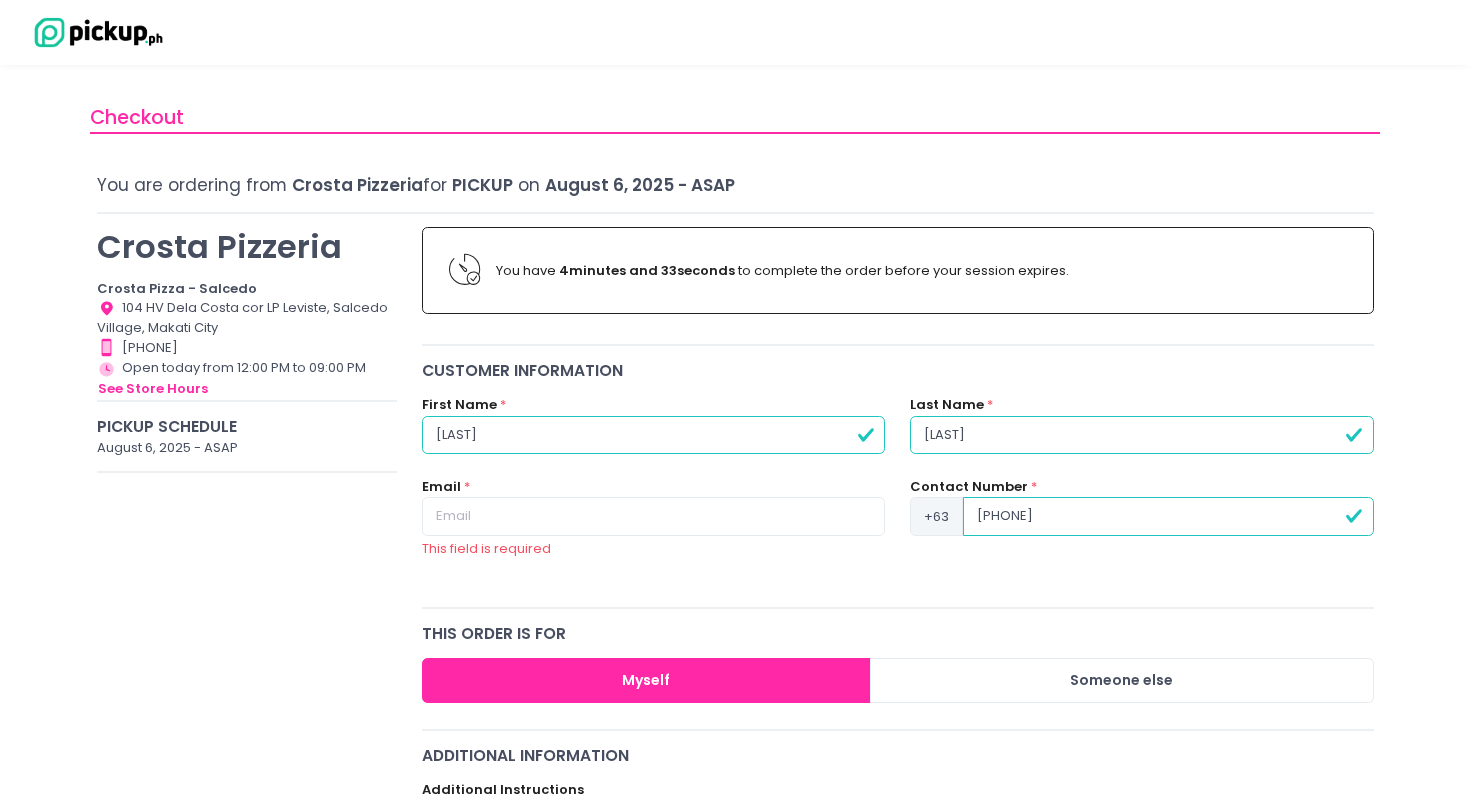 click on "Perez" at bounding box center [653, 435] 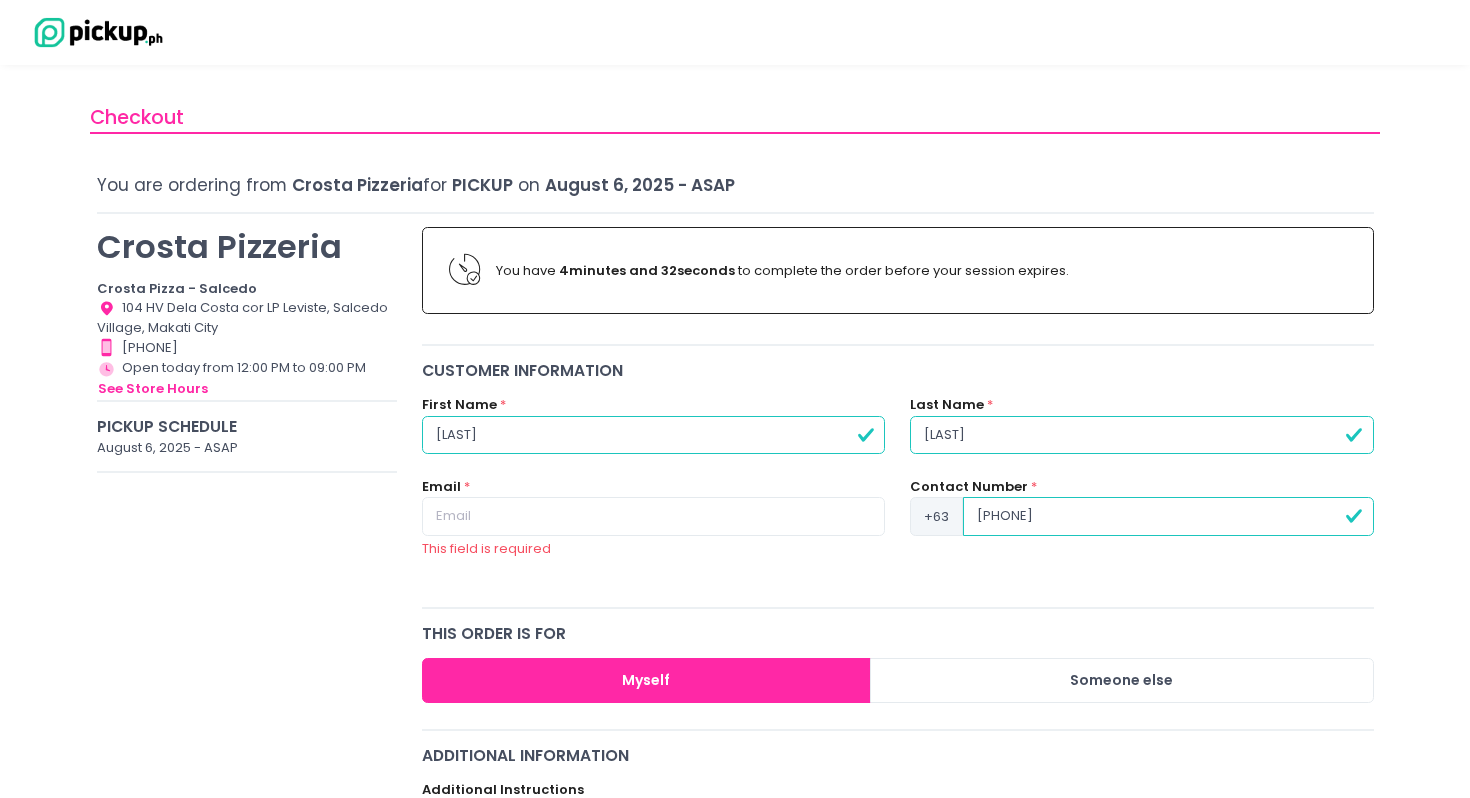 click on "Perez" at bounding box center (653, 435) 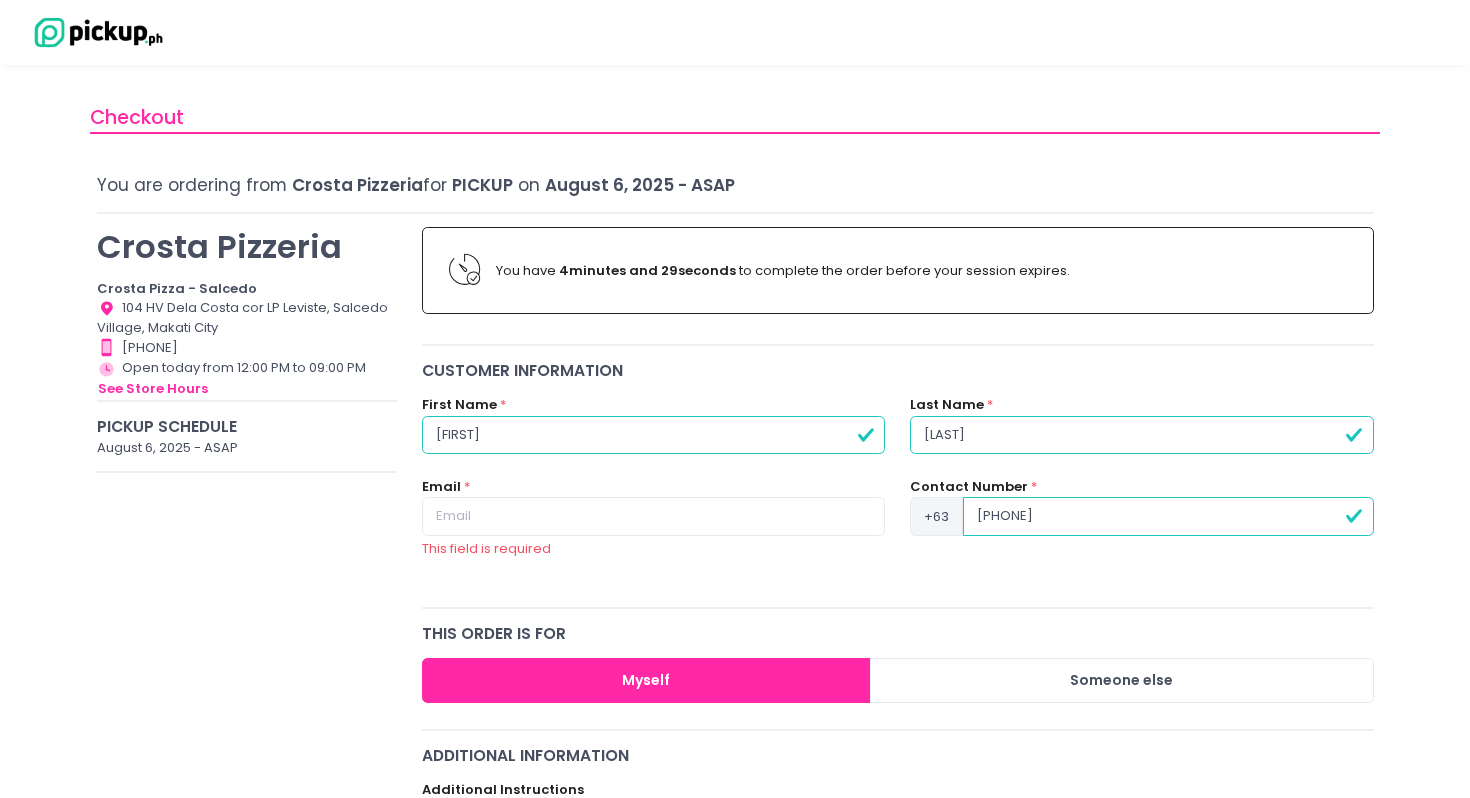 type on "Patricia" 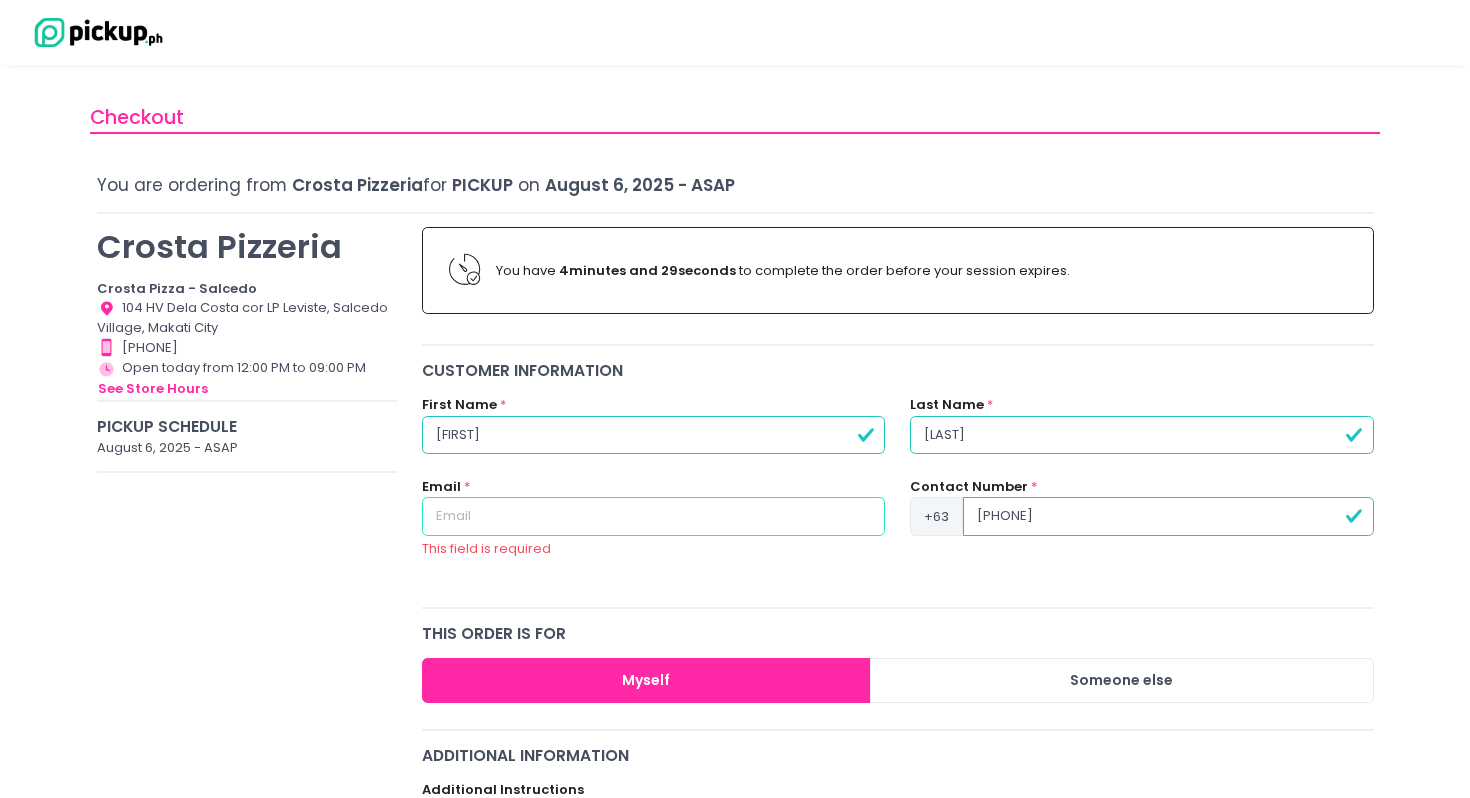 click at bounding box center [653, 516] 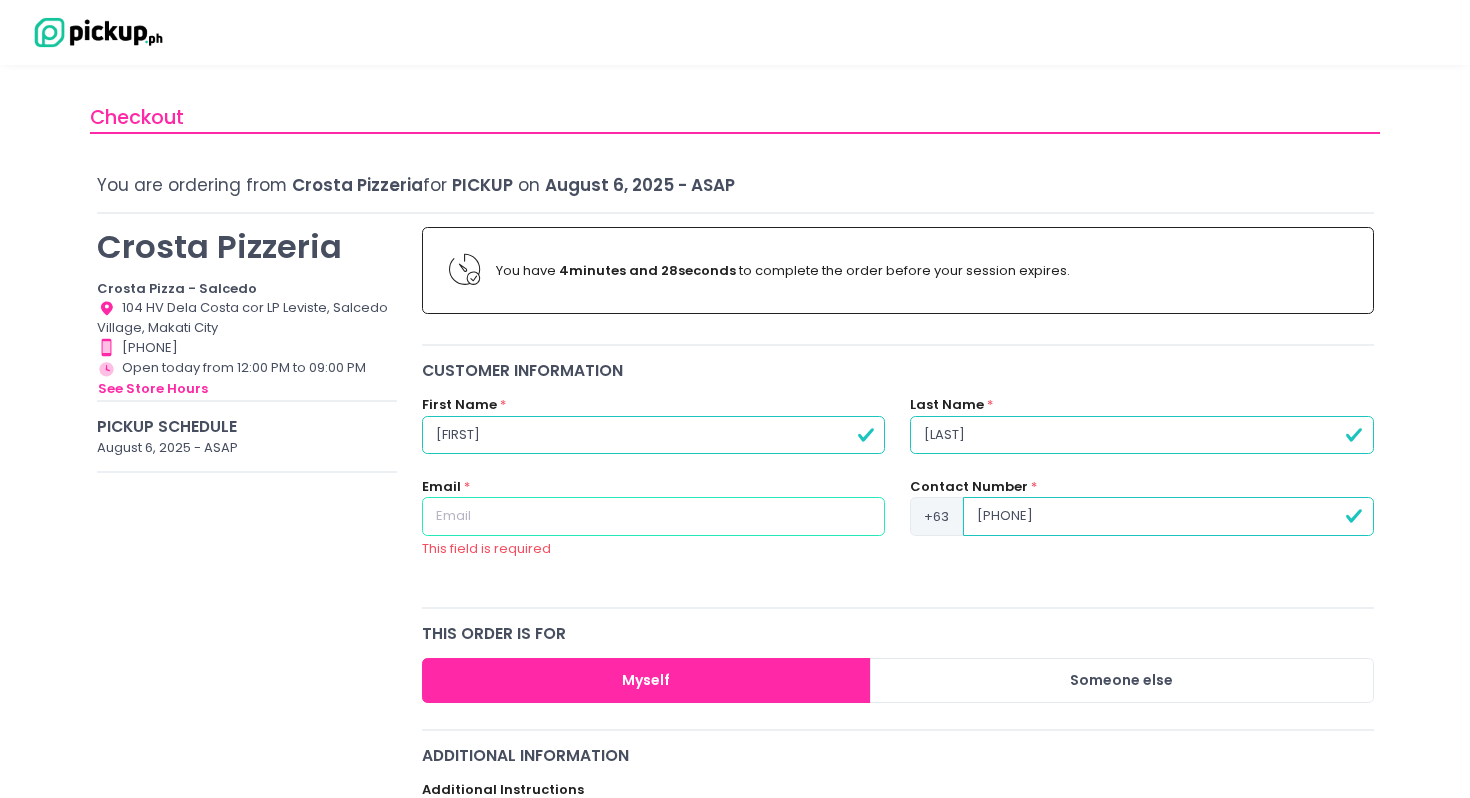 type on "perez.ciarie@gmail.com" 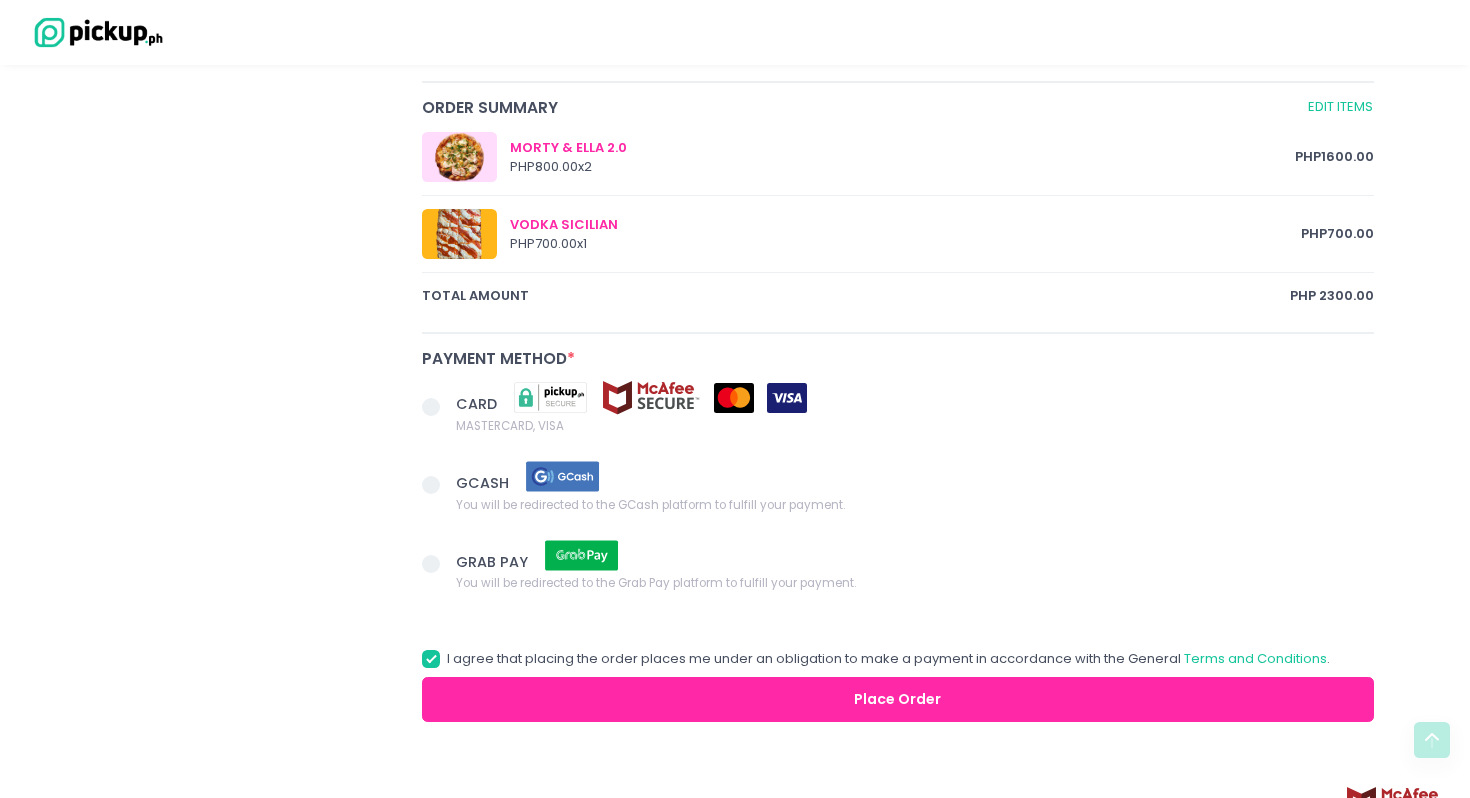 scroll, scrollTop: 1041, scrollLeft: 0, axis: vertical 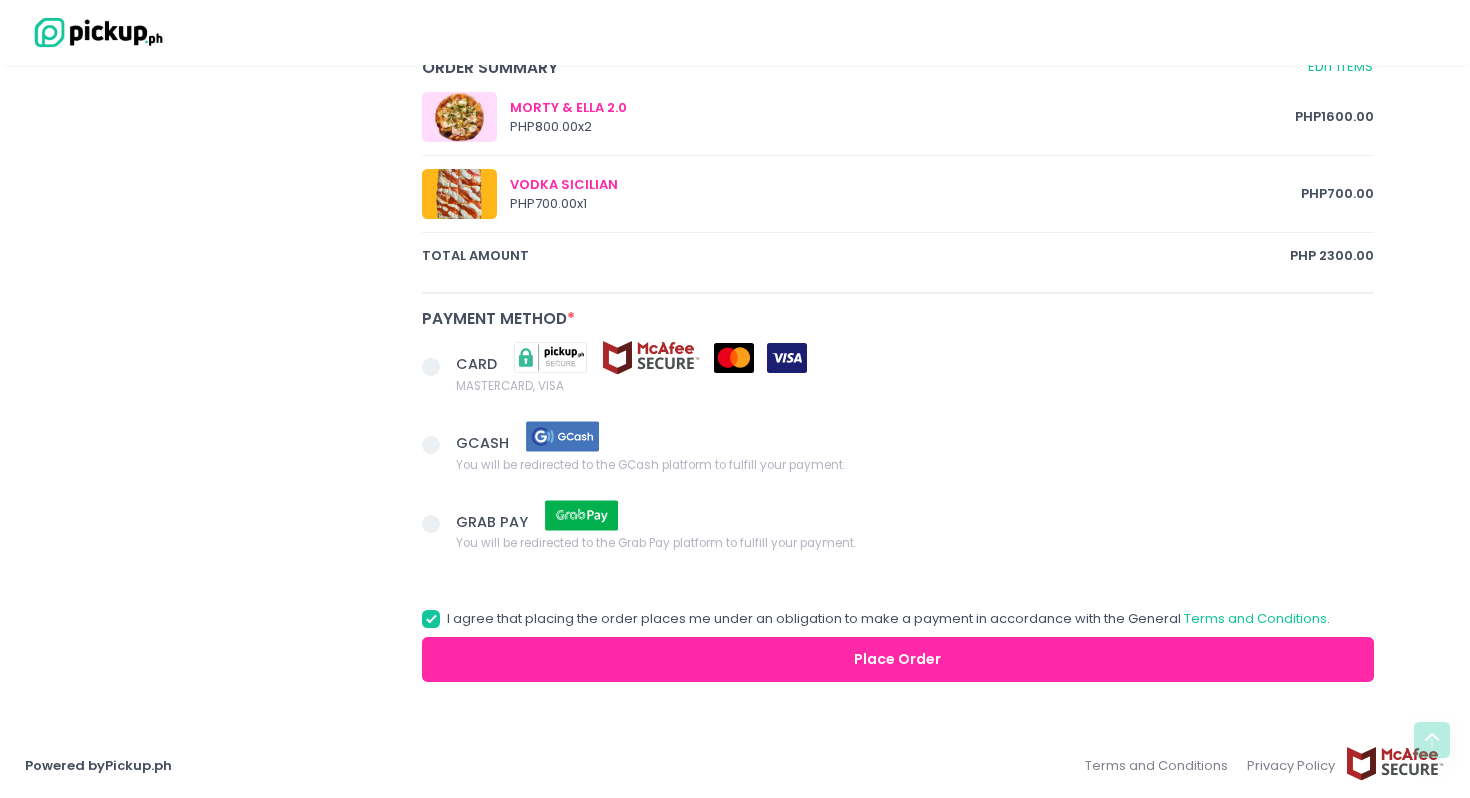 click on "GCASH" at bounding box center [484, 443] 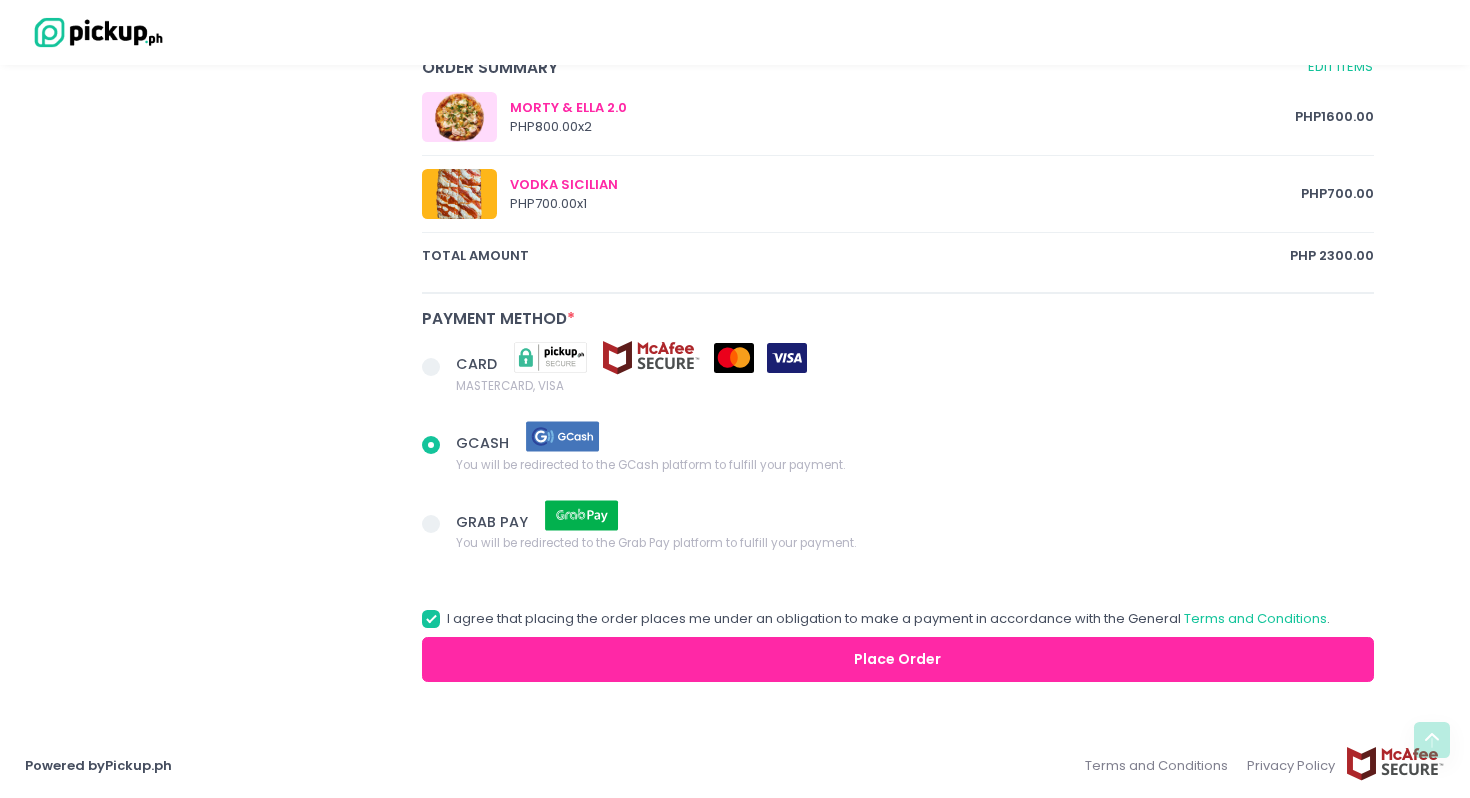 click on "Place Order" at bounding box center [898, 659] 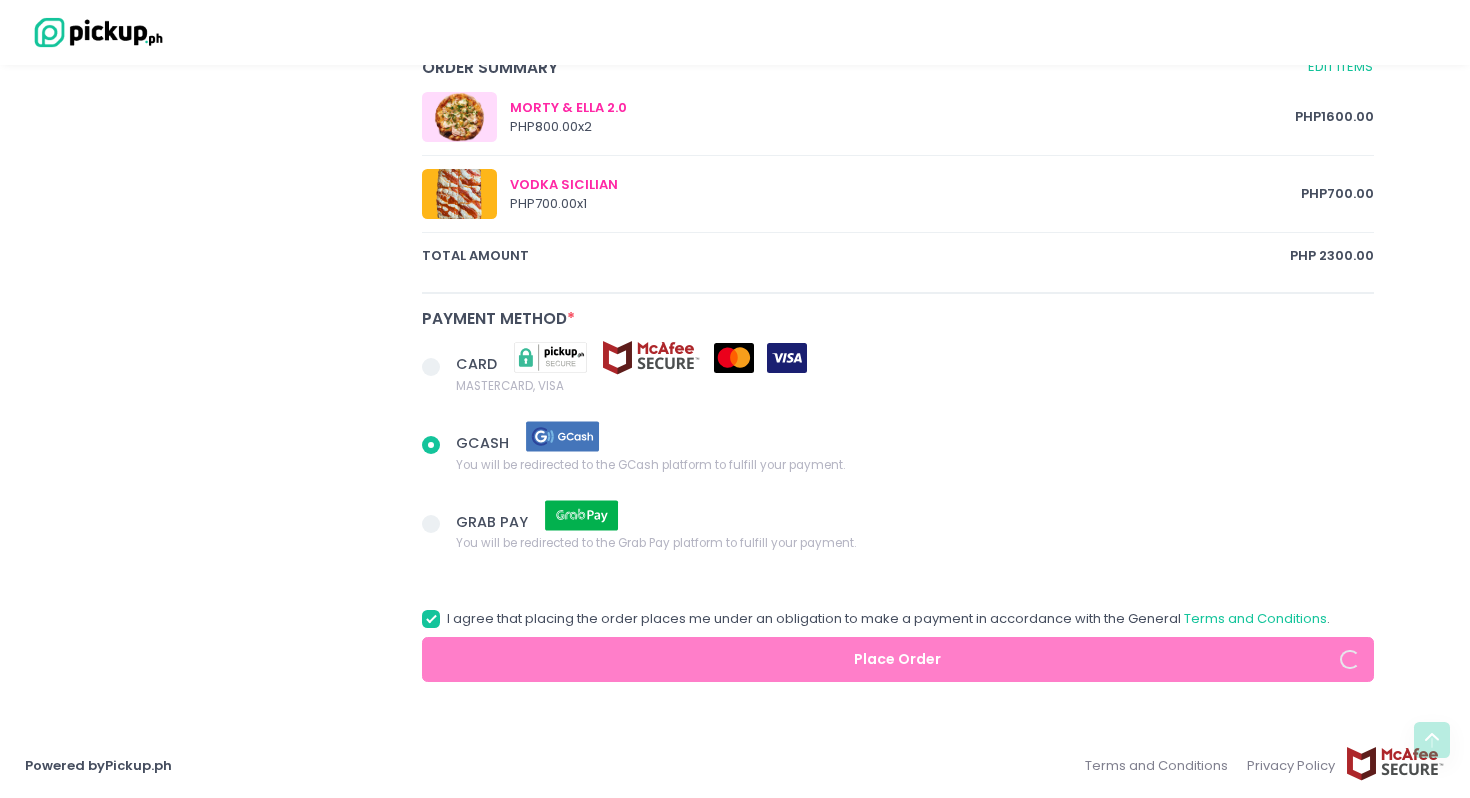 radio on "true" 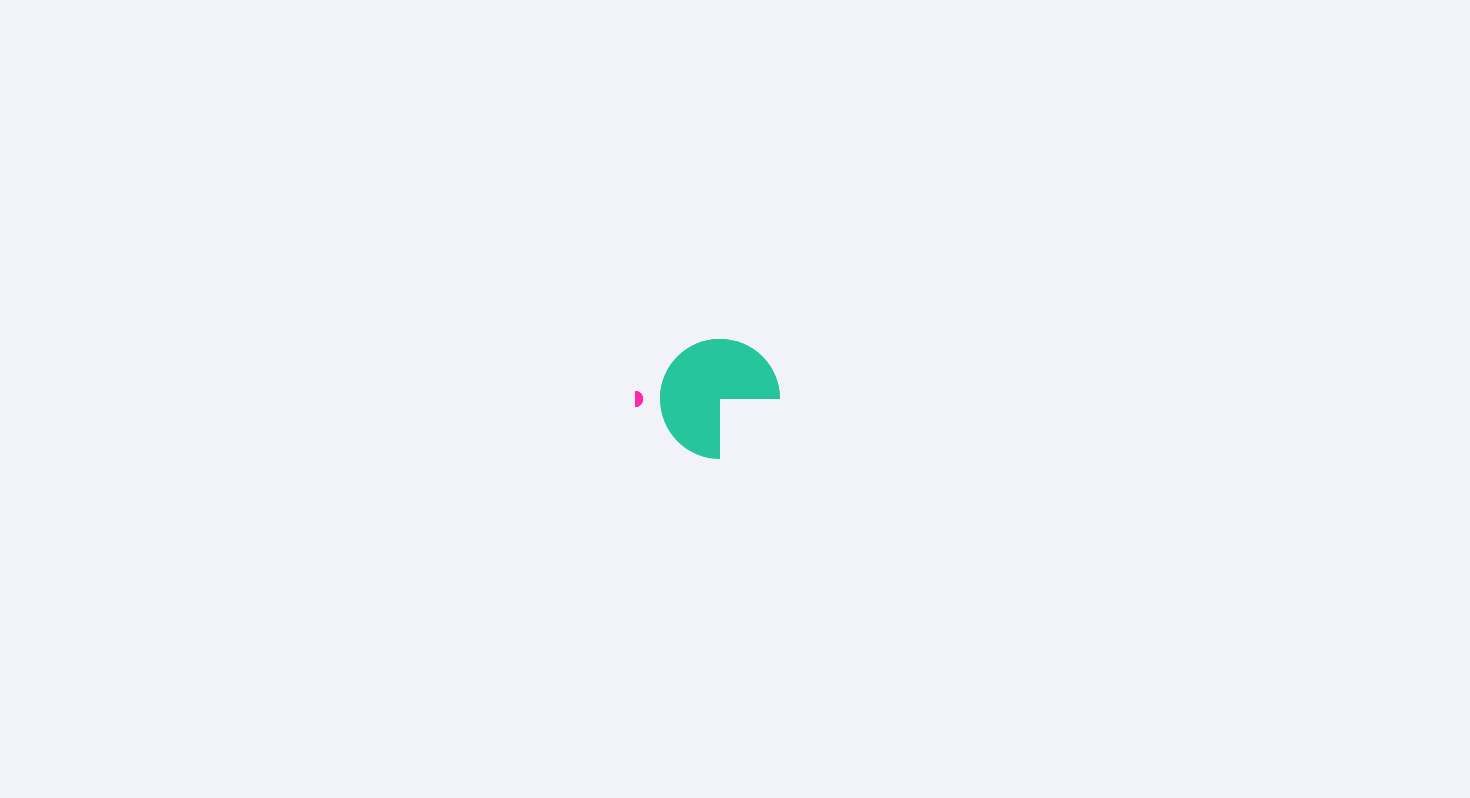 scroll, scrollTop: 0, scrollLeft: 0, axis: both 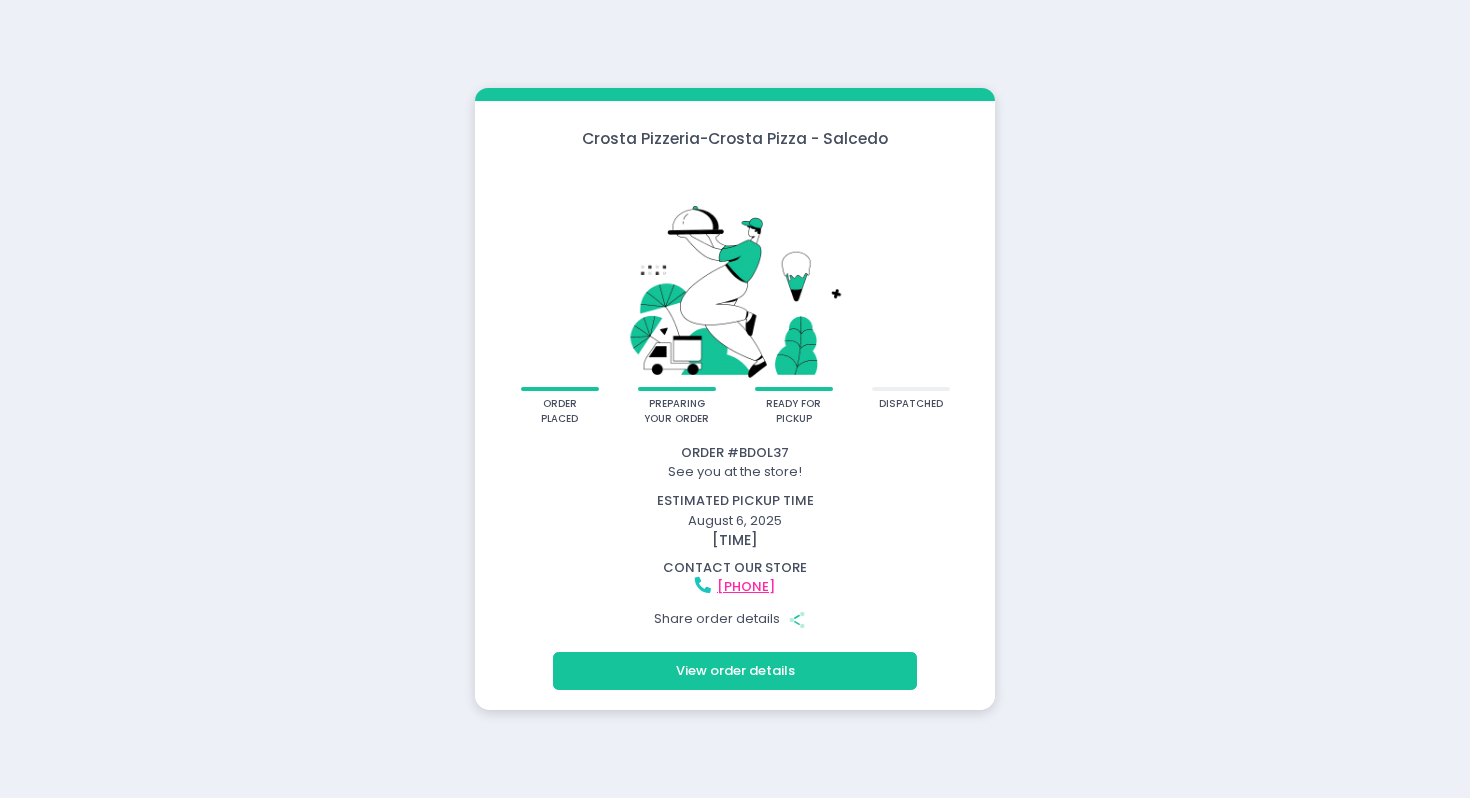 click on "Share Created with Sketch." 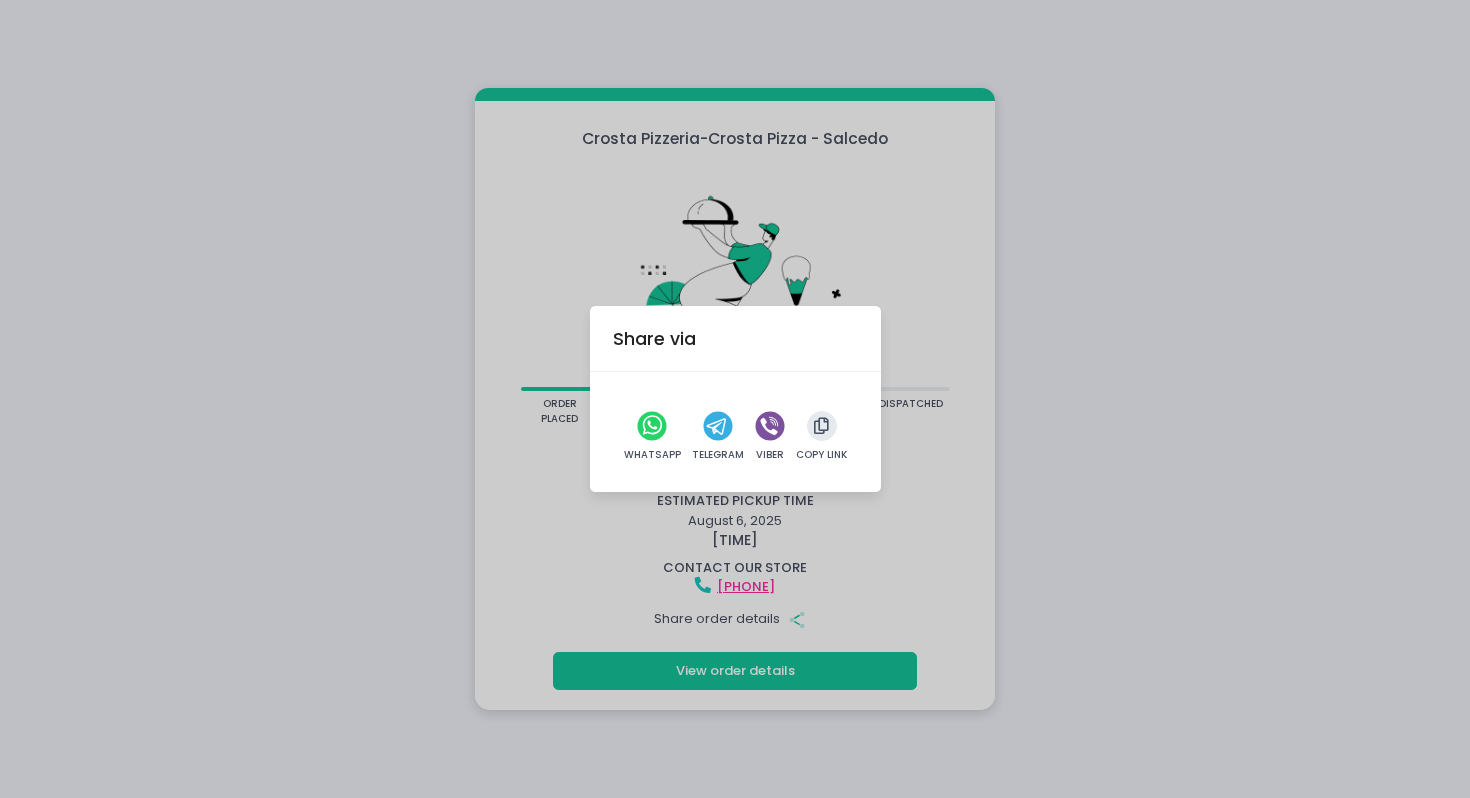 click on "Share via WhatsApp Telegram Viber Copy Link" at bounding box center (735, 399) 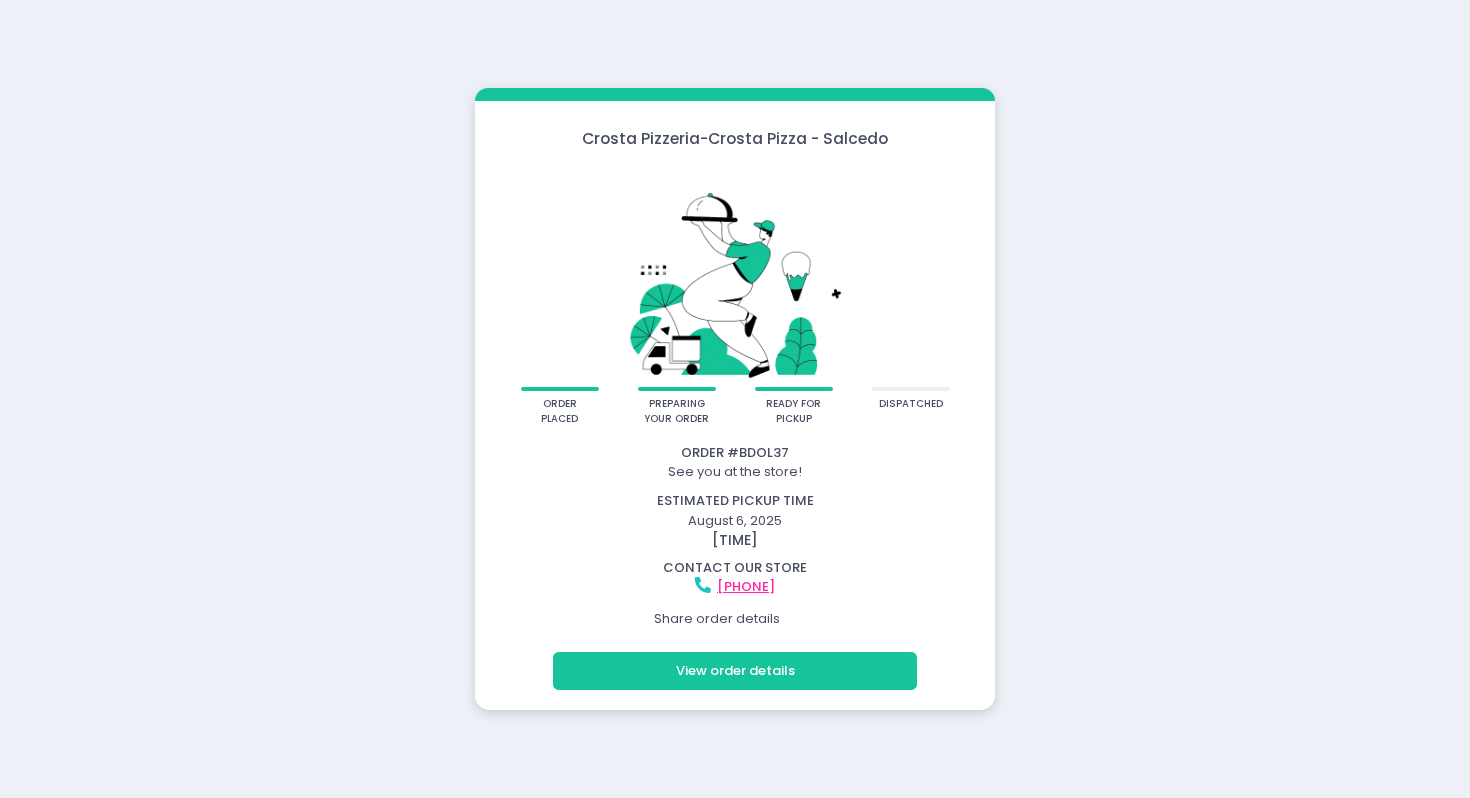 scroll, scrollTop: 0, scrollLeft: 0, axis: both 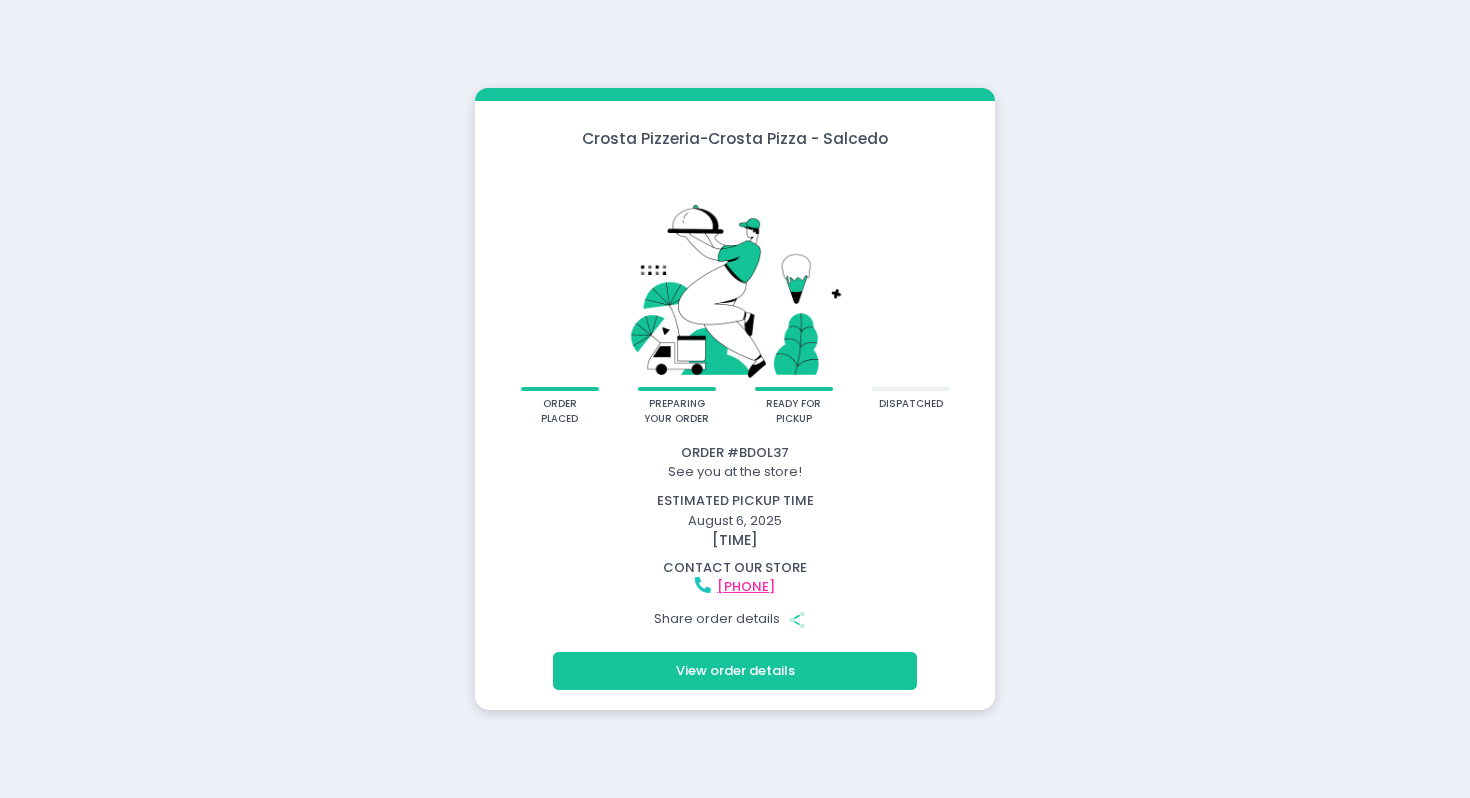 click on "View order details" at bounding box center [735, 671] 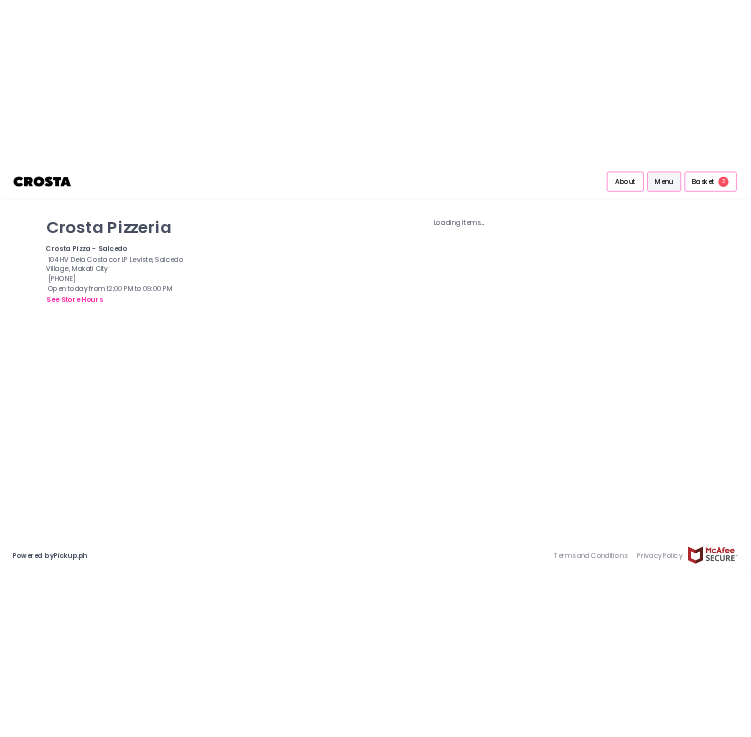 scroll, scrollTop: 0, scrollLeft: 0, axis: both 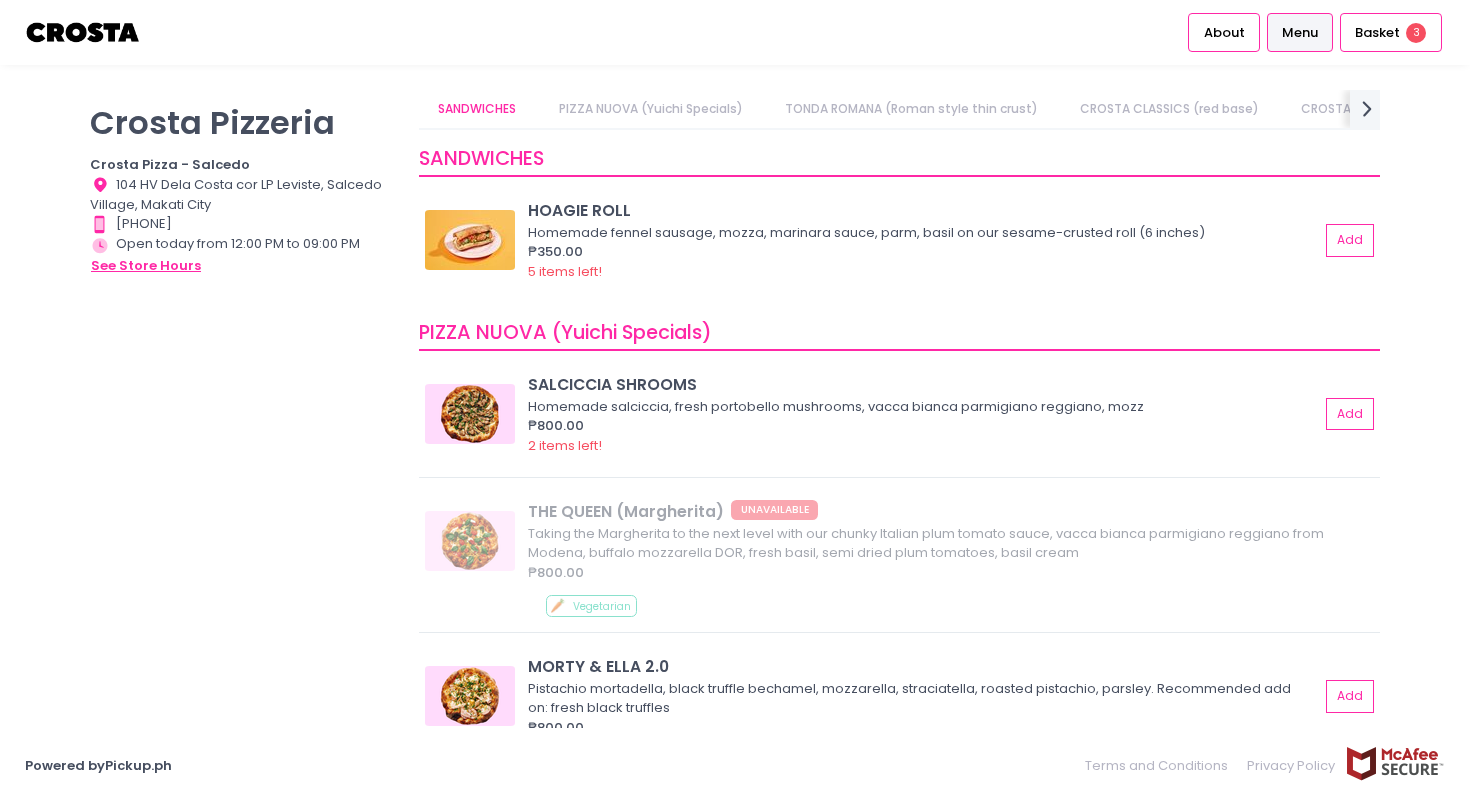 click on "see store hours" at bounding box center (146, 266) 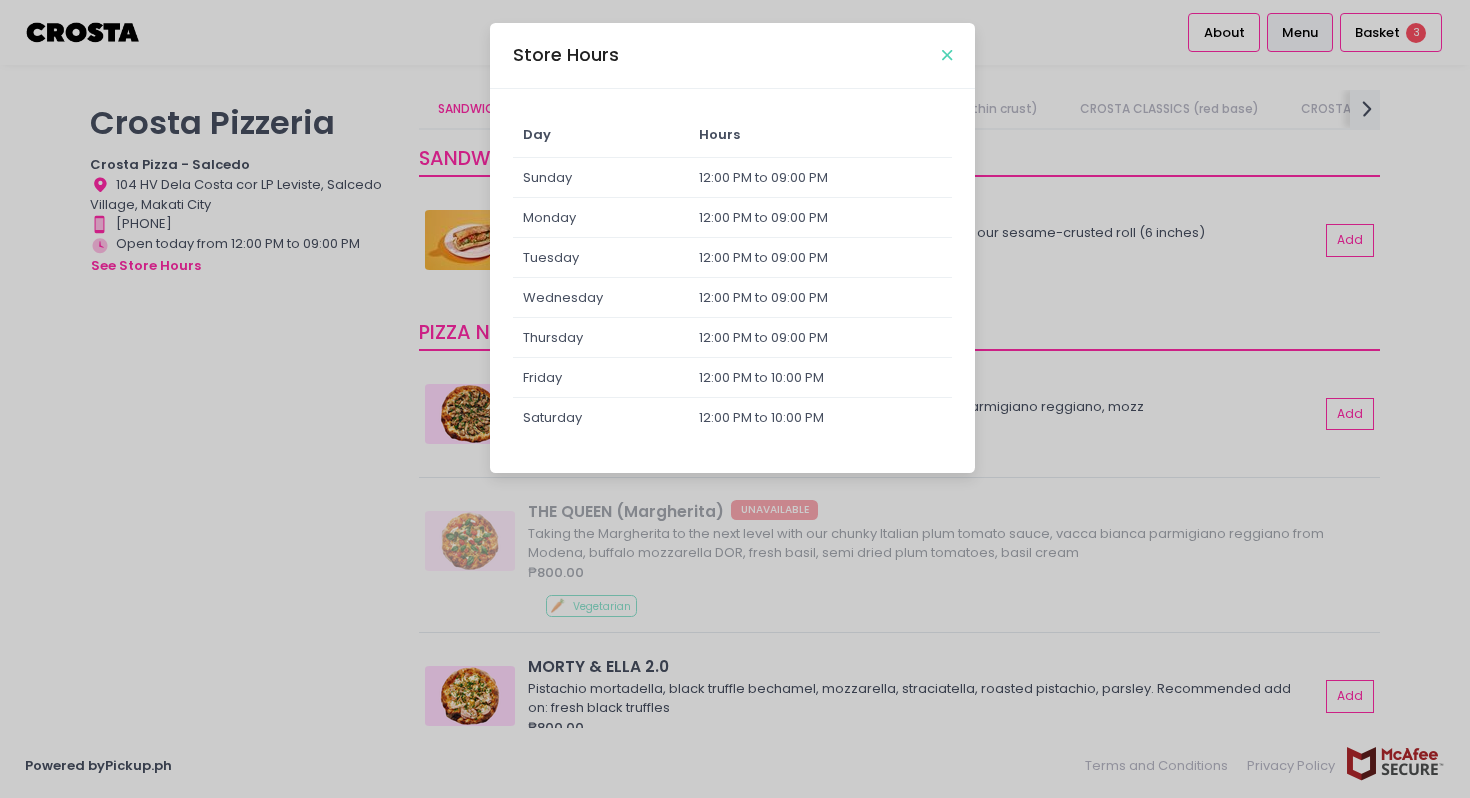 click at bounding box center [947, 55] 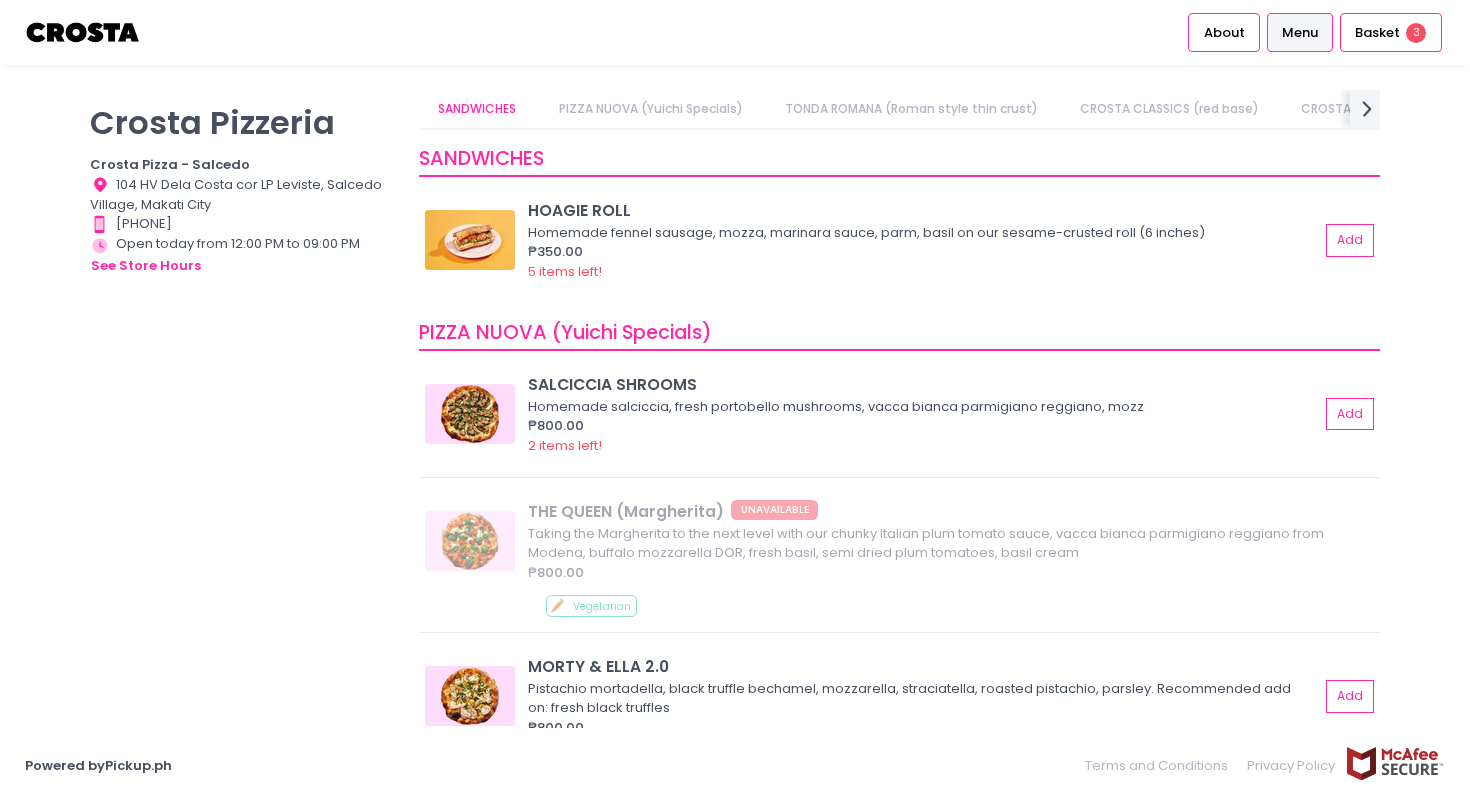 click at bounding box center [83, 32] 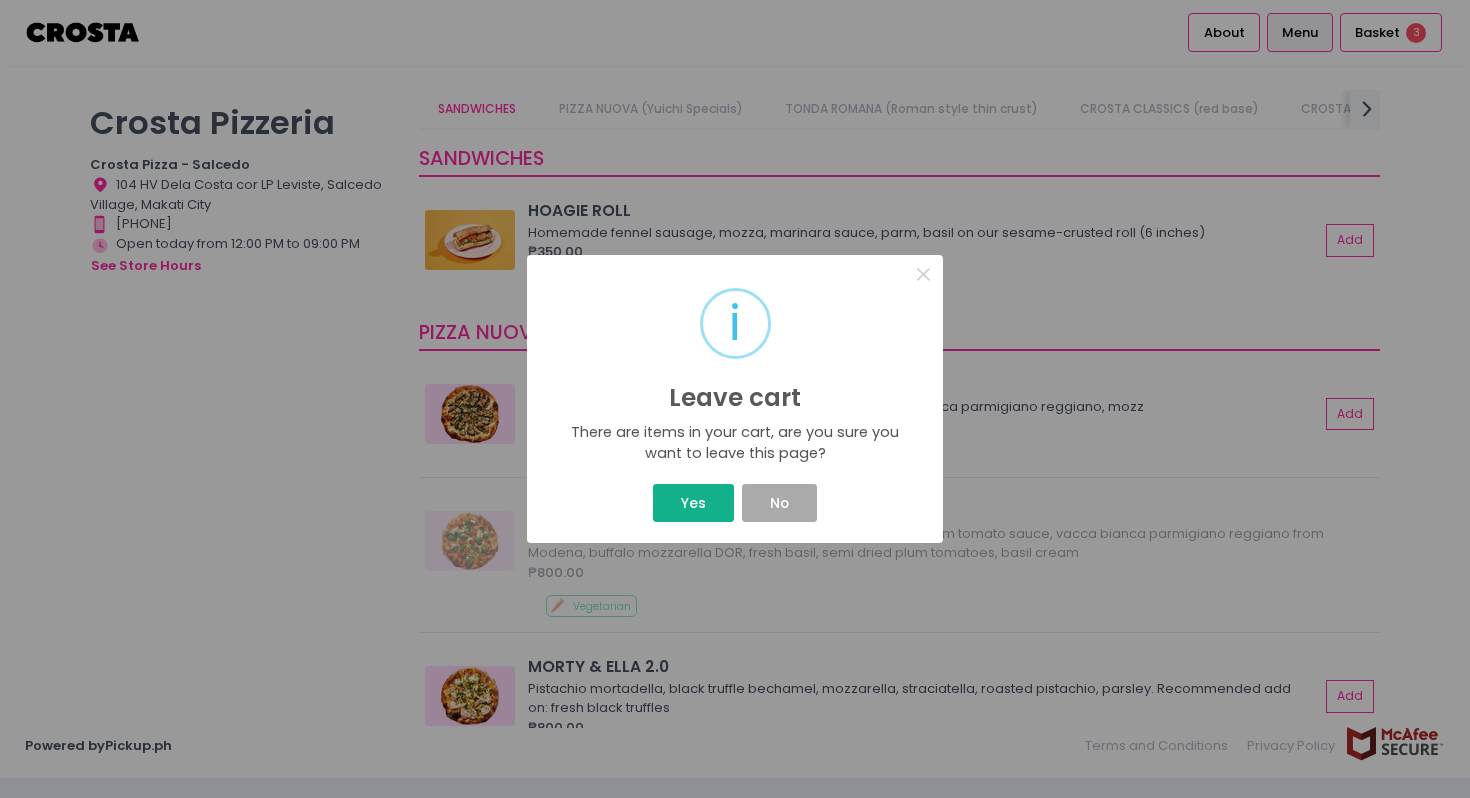click on "Yes" at bounding box center (693, 503) 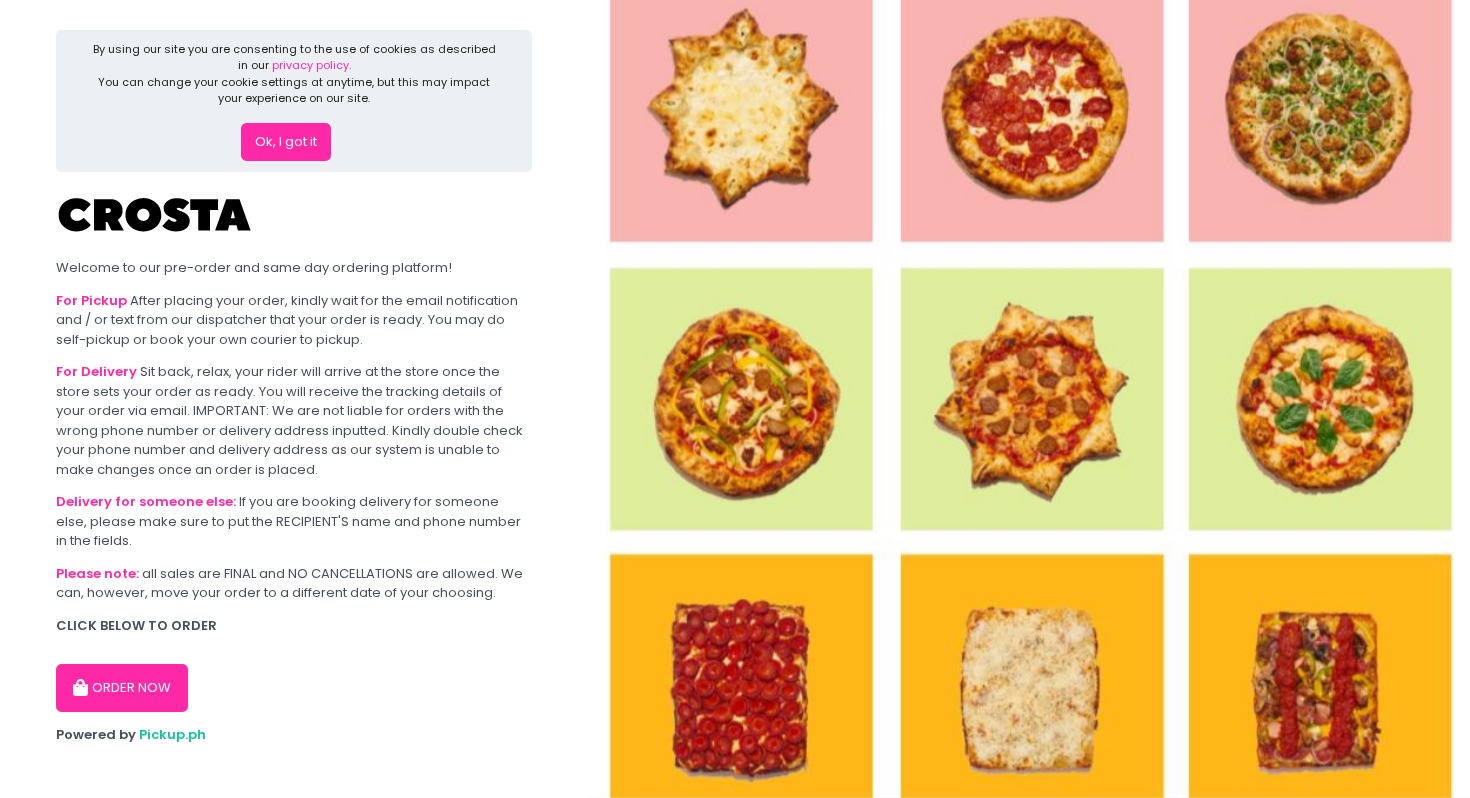 click on "ORDER NOW" at bounding box center [122, 688] 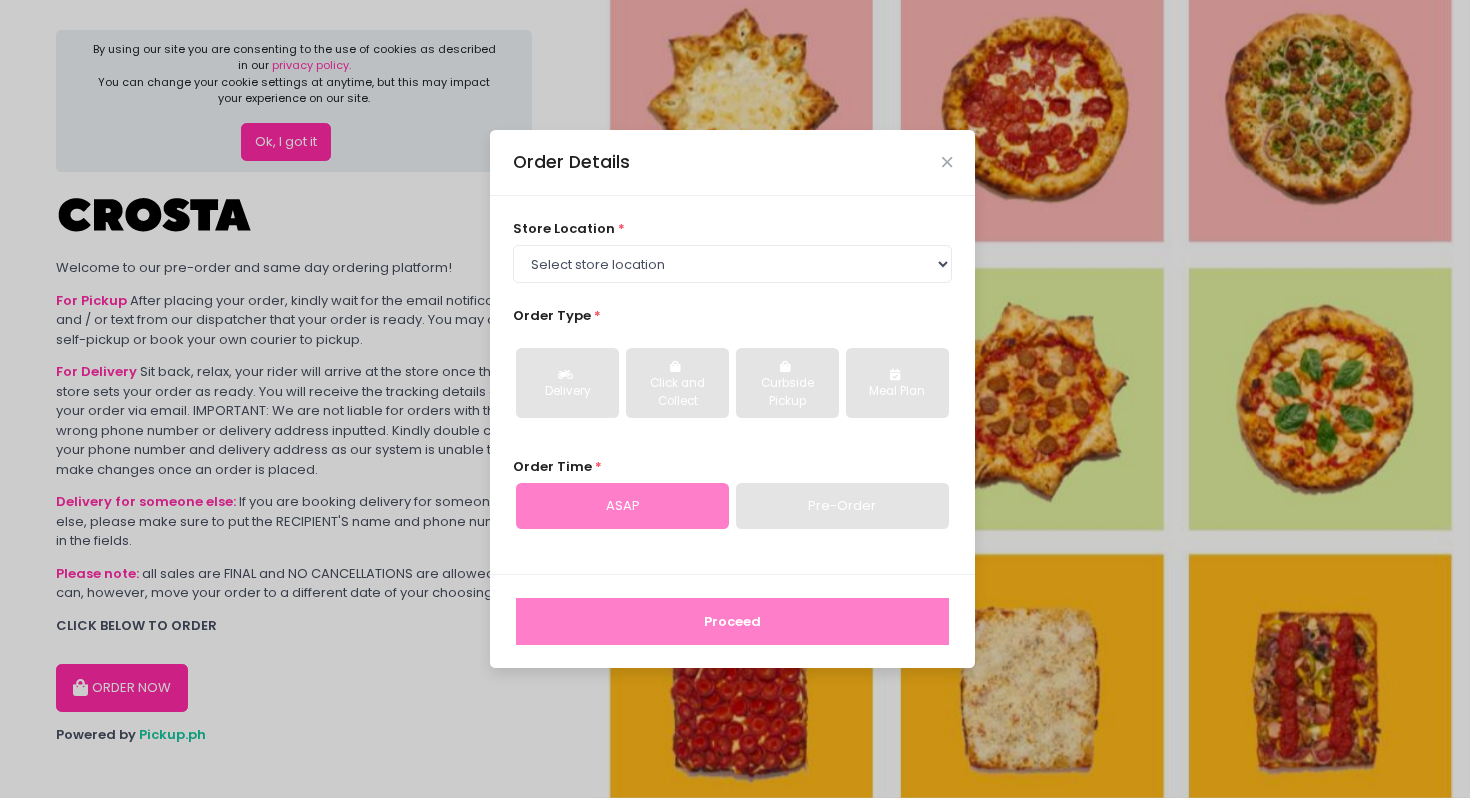 click on "store location   * Select store location Crosta Pizza - Salcedo  Crosta Pizza - San Juan  Order Type   *  Delivery   Click and Collect   Curbside Pickup   Meal Plan  Order Time   * ASAP Pre-Order" at bounding box center [732, 385] 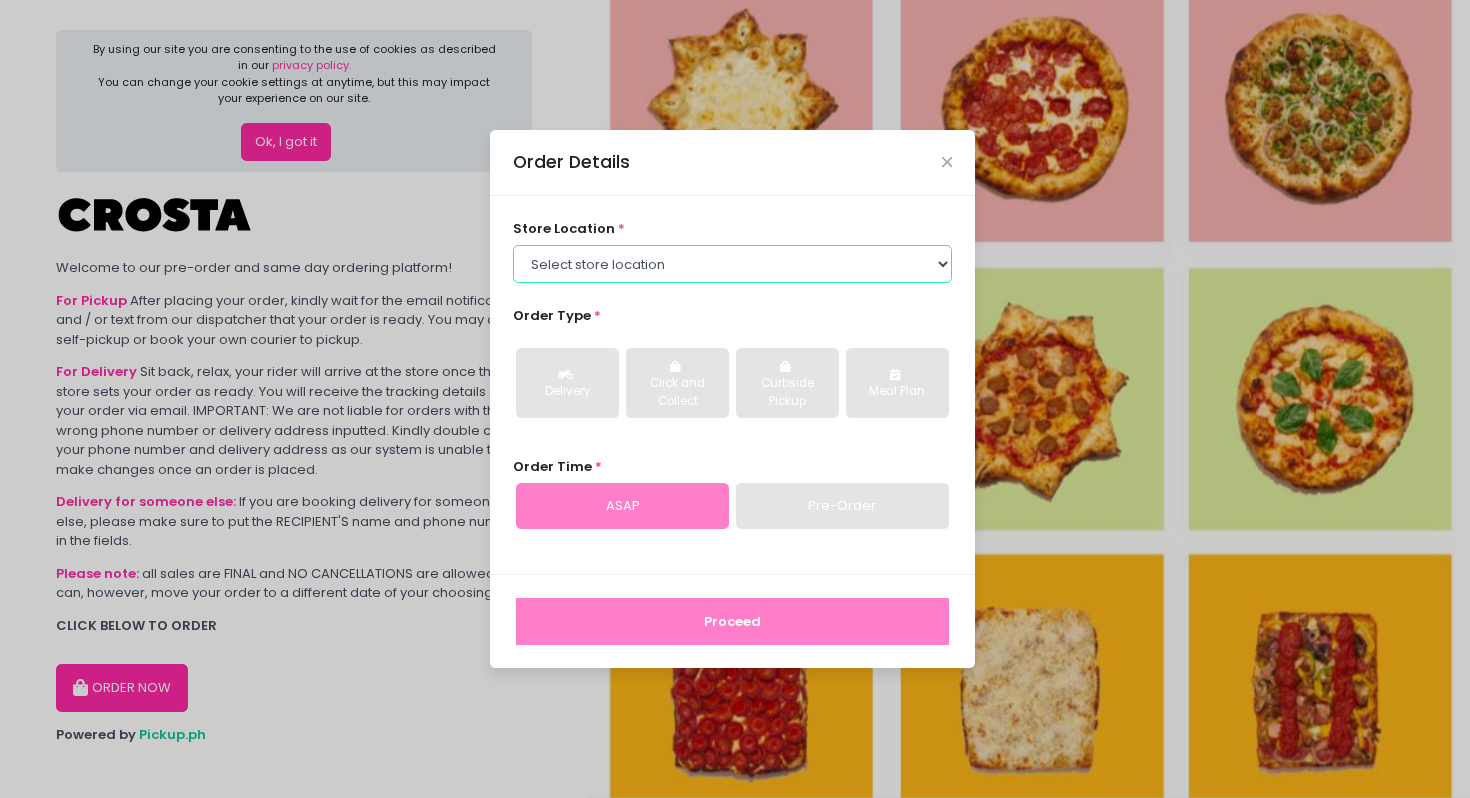 click on "Select store location Crosta Pizza - Salcedo  Crosta Pizza - San Juan" at bounding box center [733, 264] 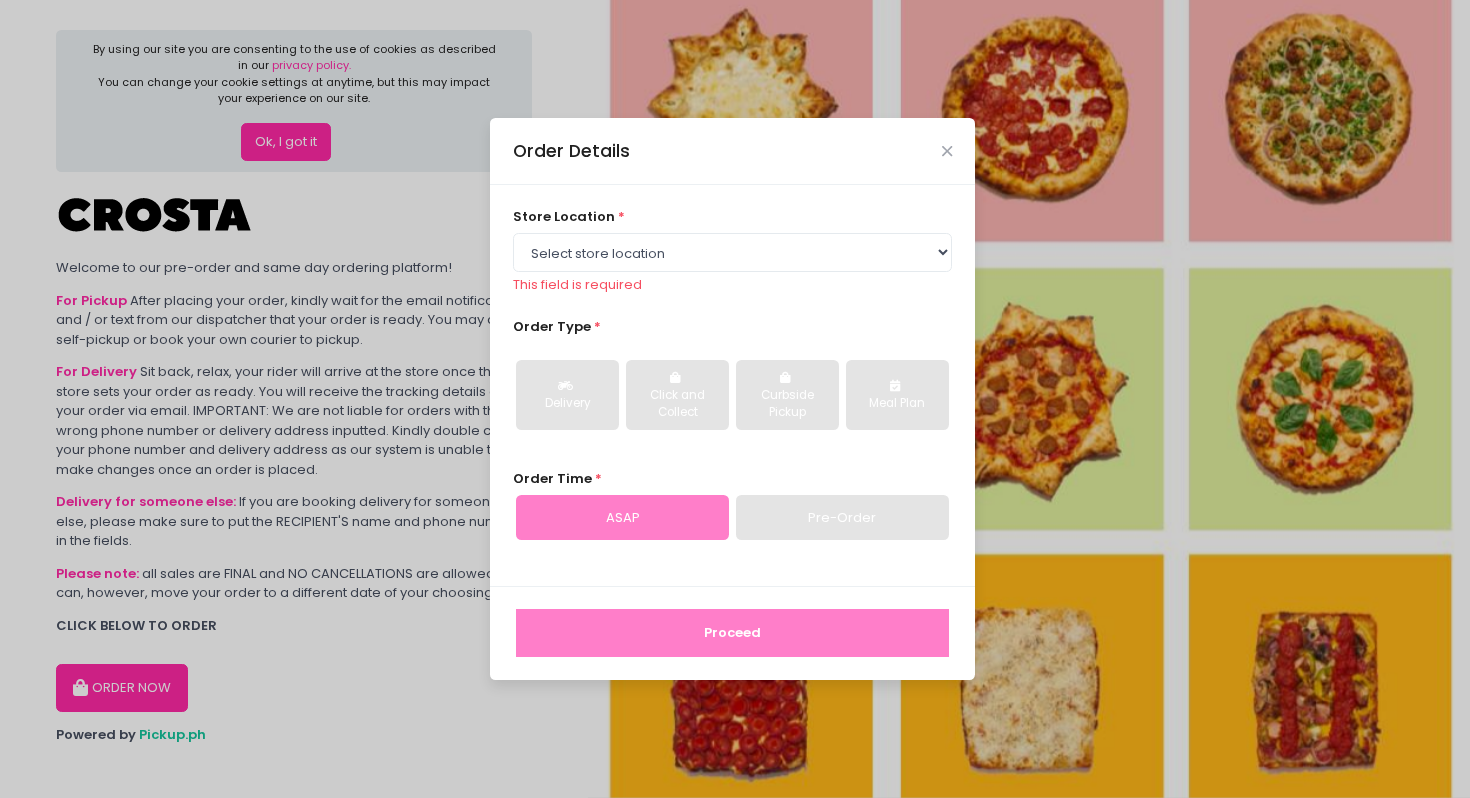 click on "Order Details" at bounding box center [732, 151] 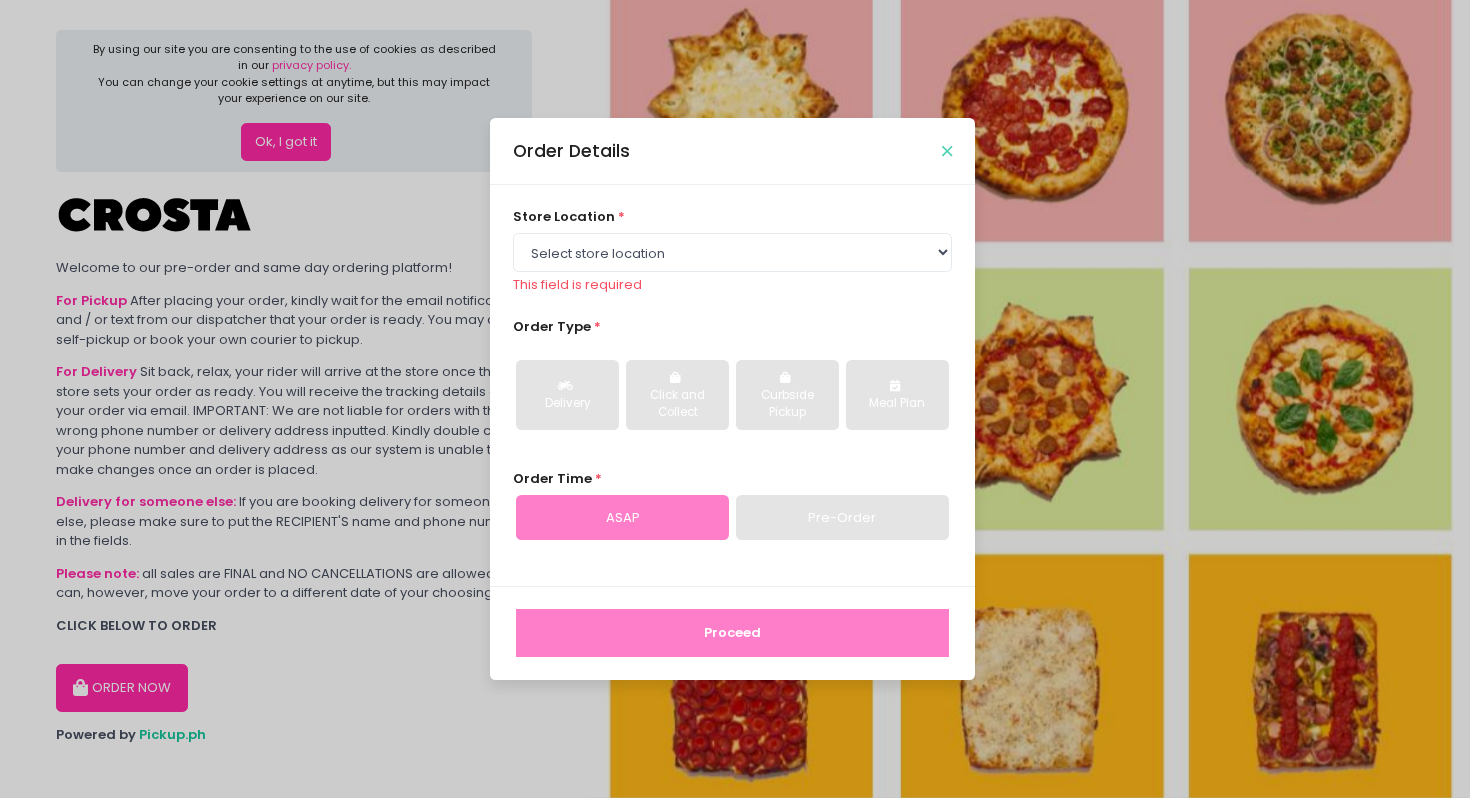 click at bounding box center (947, 151) 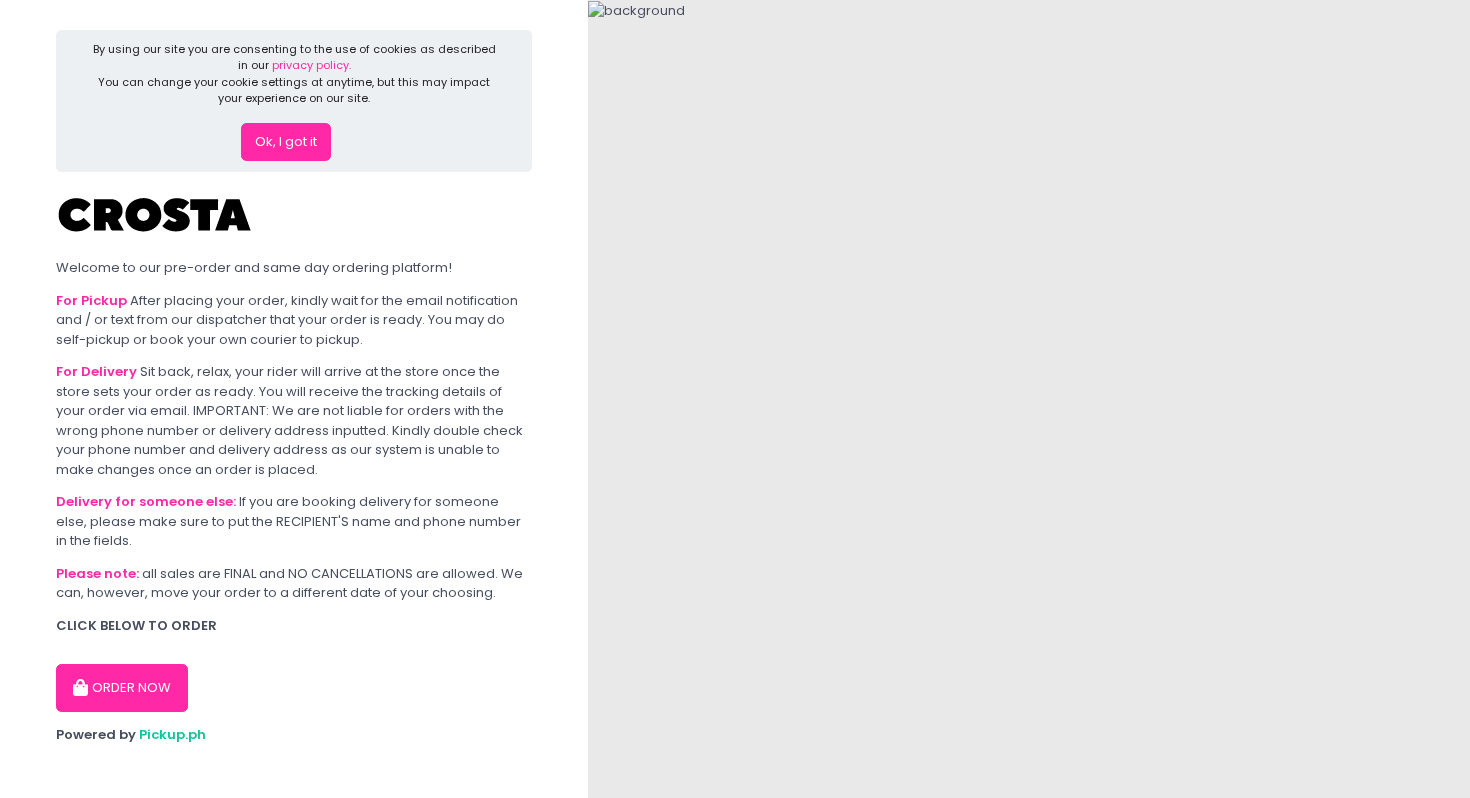 scroll, scrollTop: 0, scrollLeft: 0, axis: both 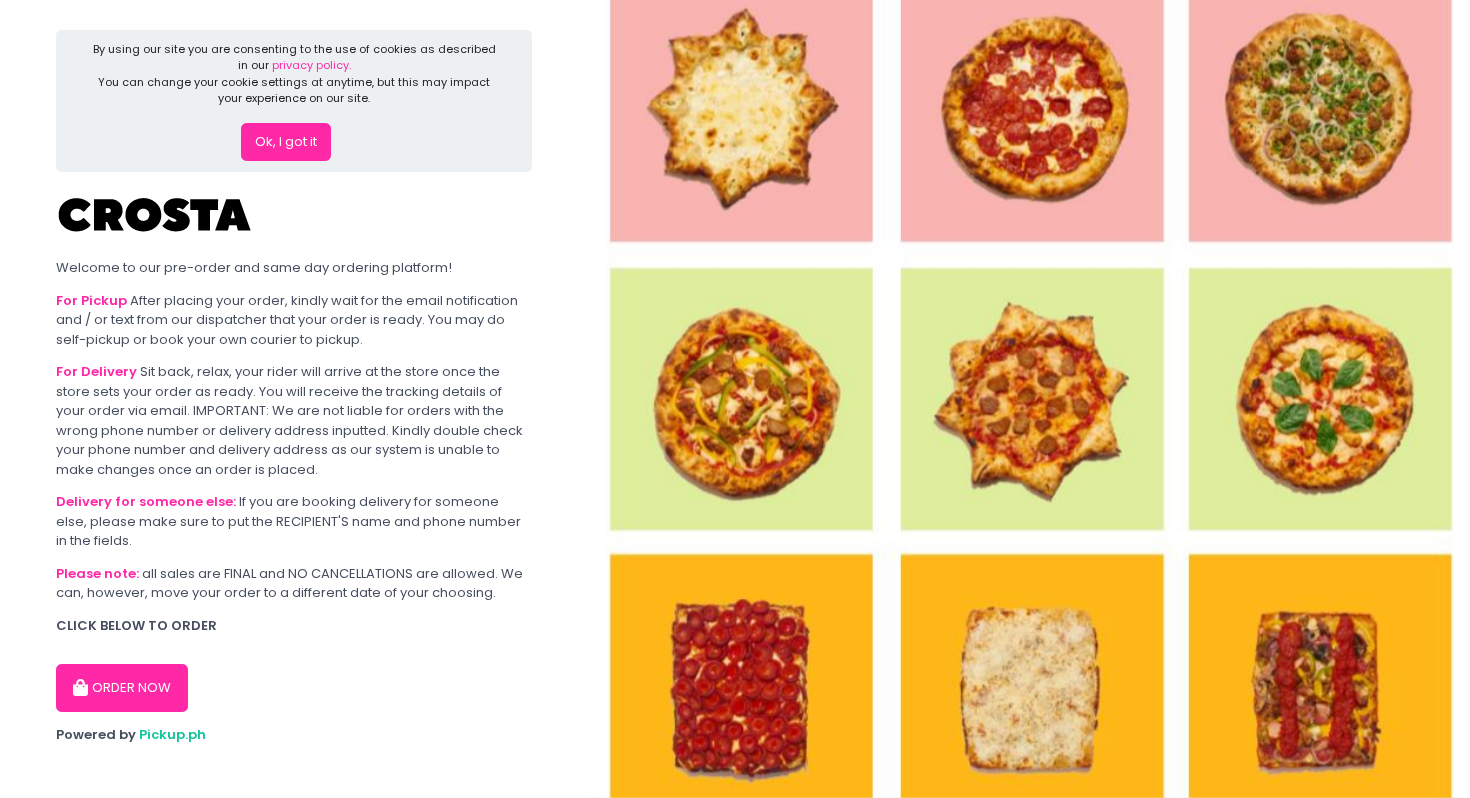 click on "Ok, I got it" at bounding box center [286, 142] 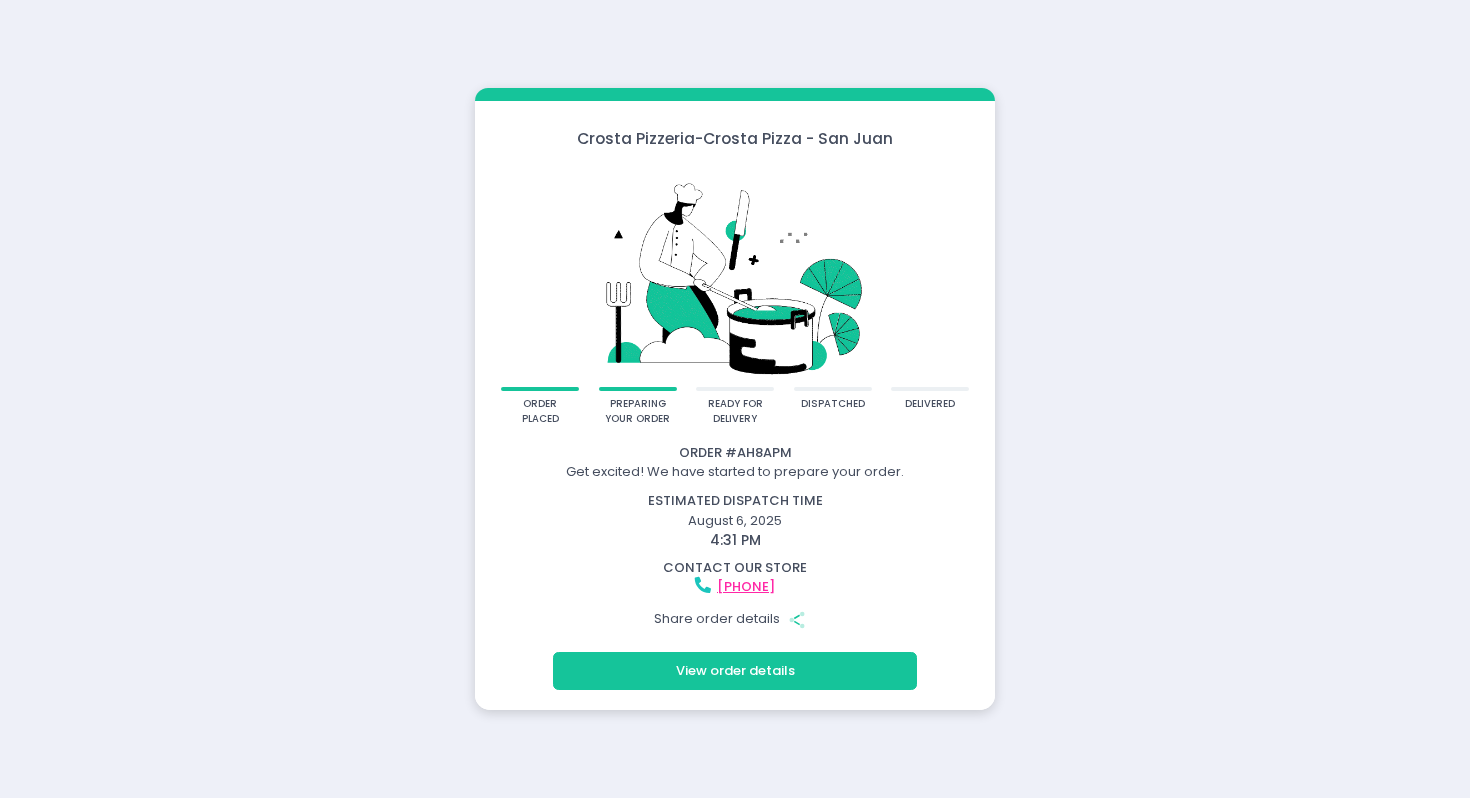 scroll, scrollTop: 0, scrollLeft: 0, axis: both 